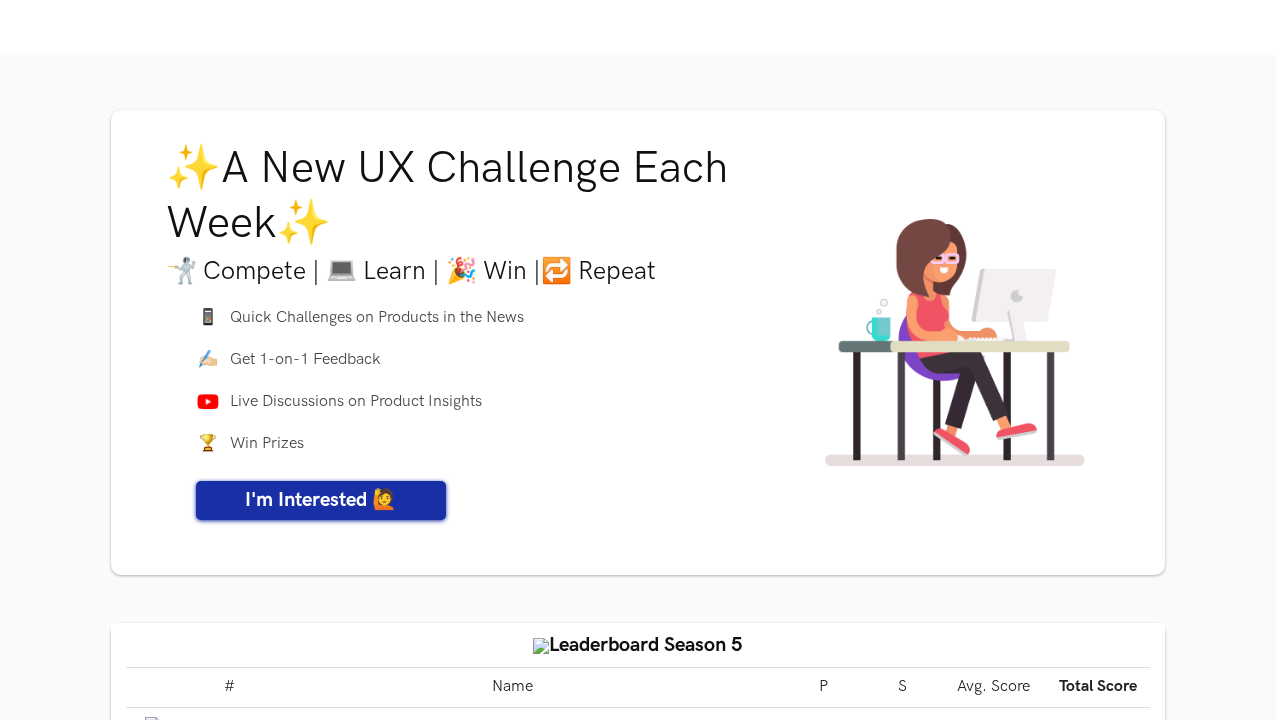 scroll, scrollTop: 299, scrollLeft: 0, axis: vertical 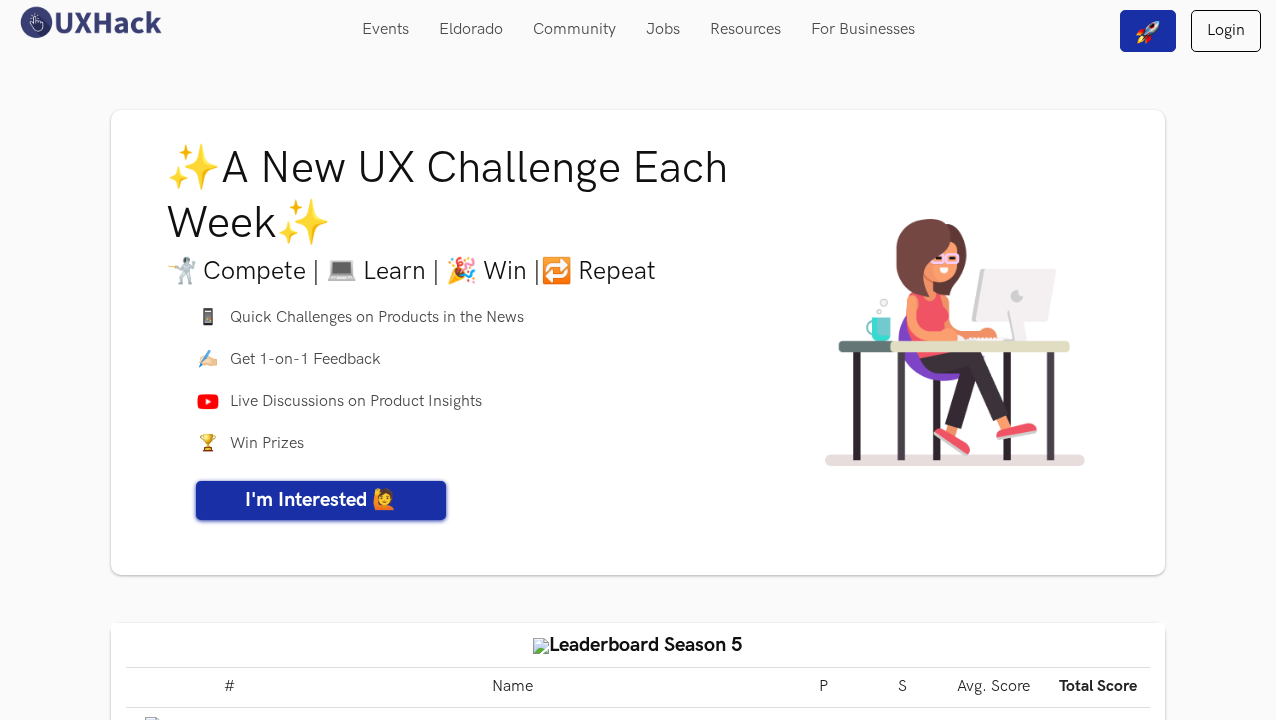 click on "I'm Interested 🙋" at bounding box center (321, 500) 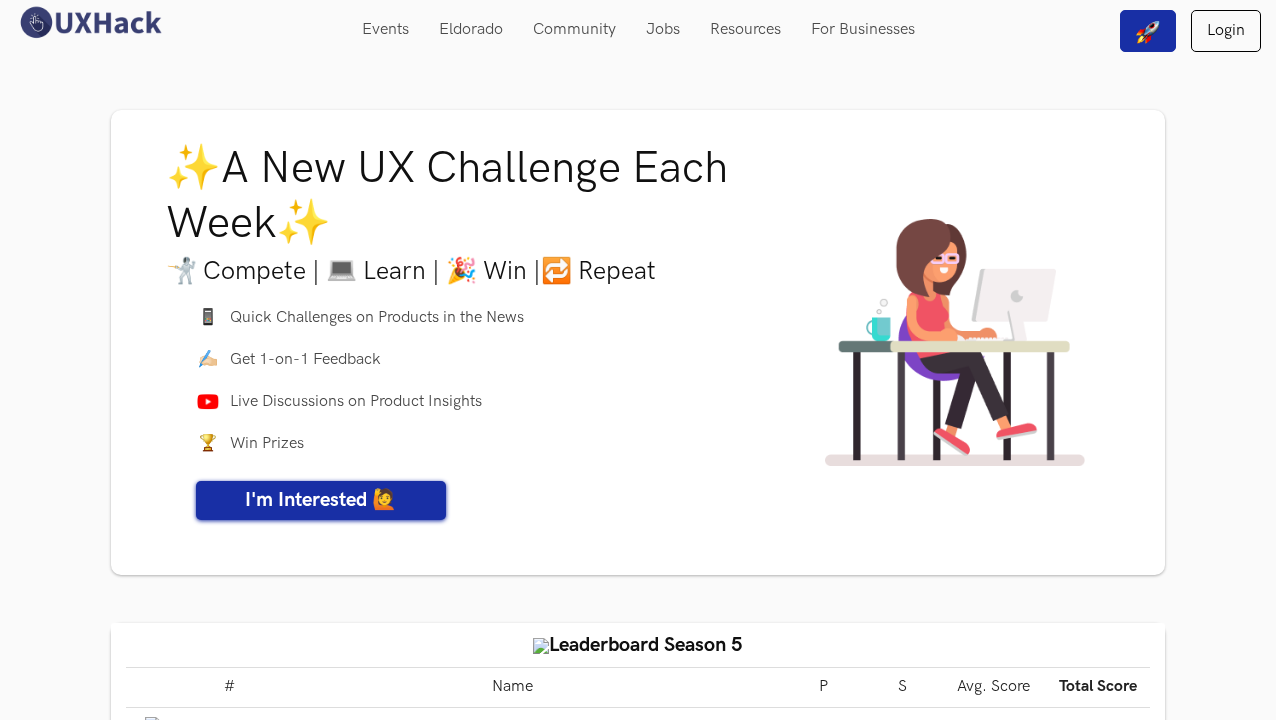 scroll, scrollTop: 0, scrollLeft: 0, axis: both 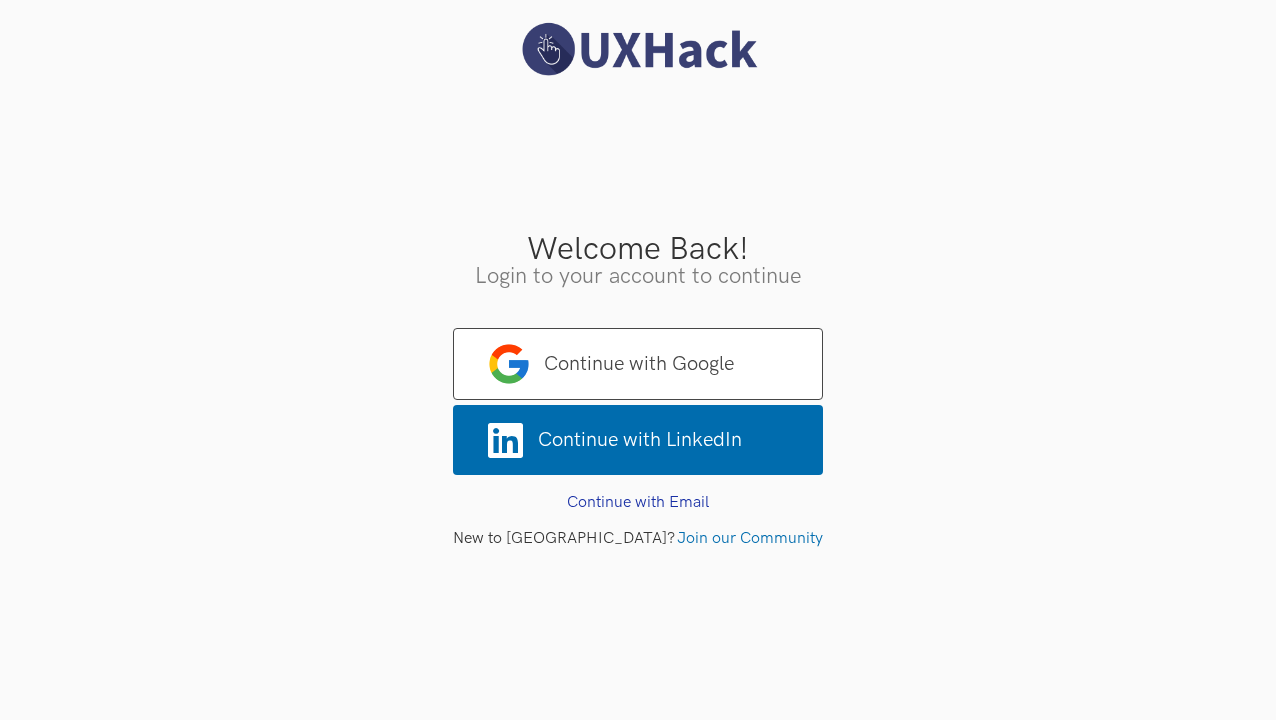 click on "Continue with Google" at bounding box center [638, 364] 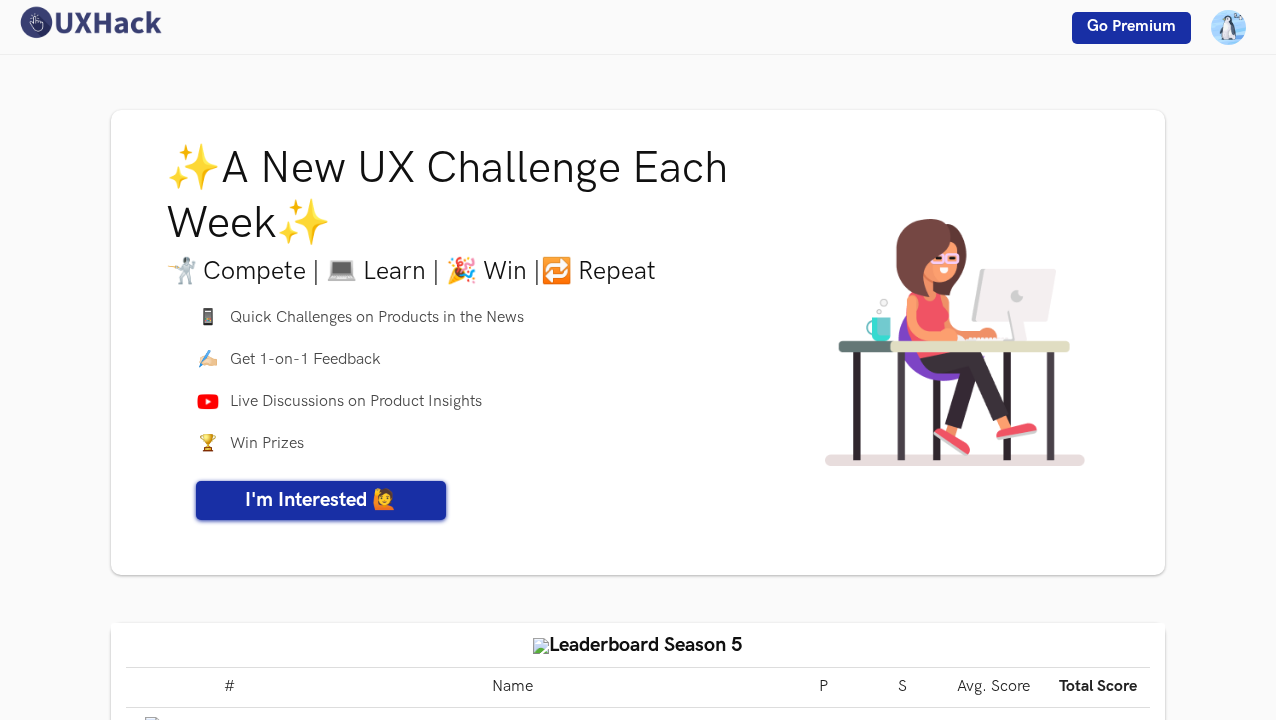 scroll, scrollTop: 0, scrollLeft: 0, axis: both 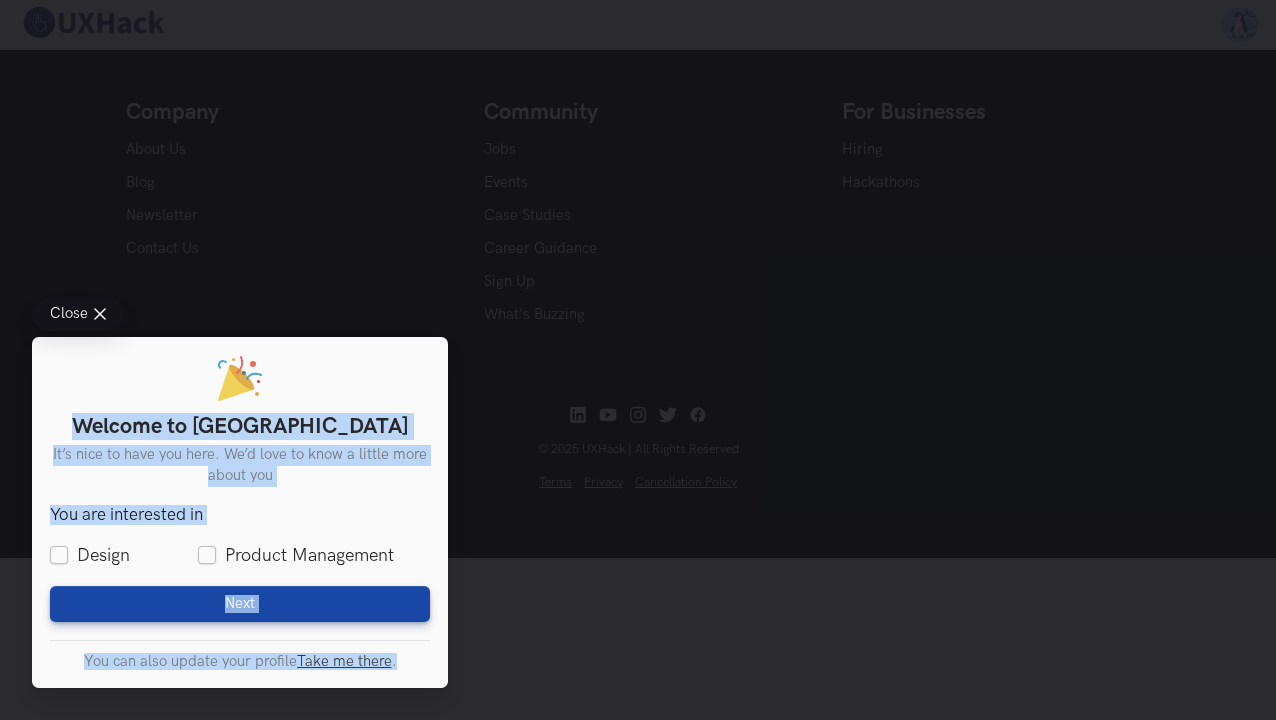 drag, startPoint x: 150, startPoint y: 430, endPoint x: 421, endPoint y: 657, distance: 353.51096 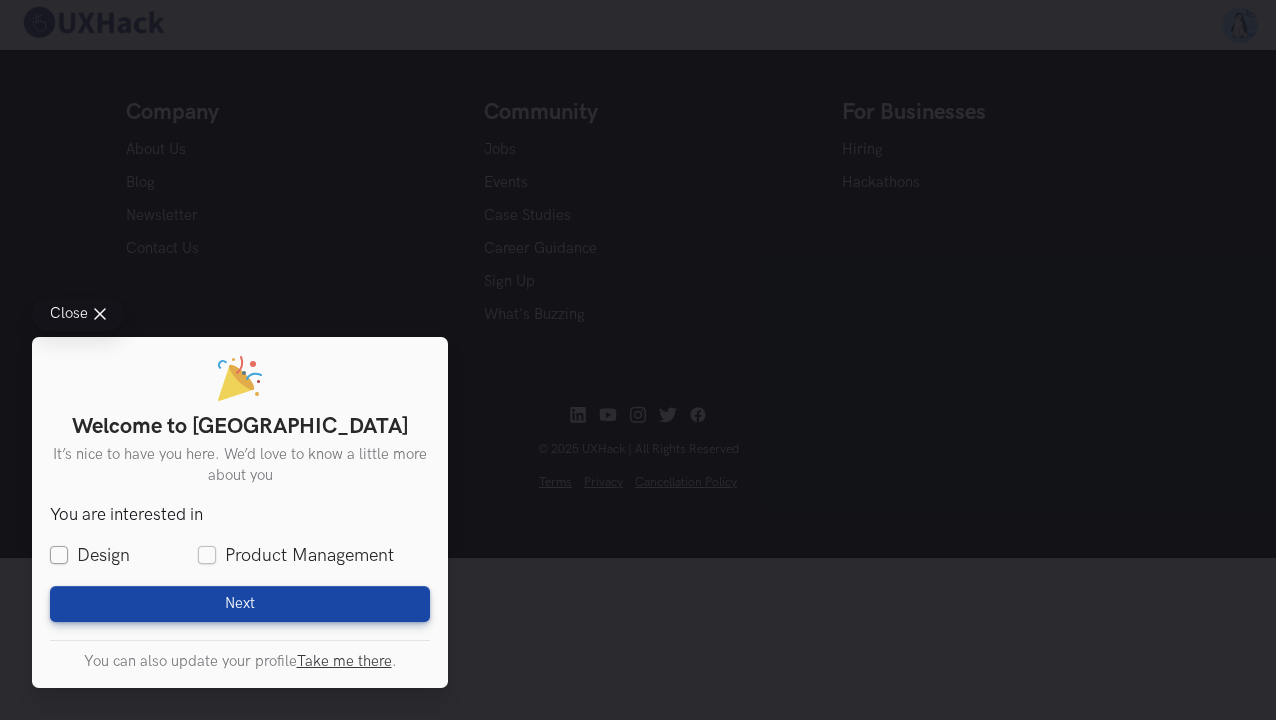 click on "Design" at bounding box center [90, 555] 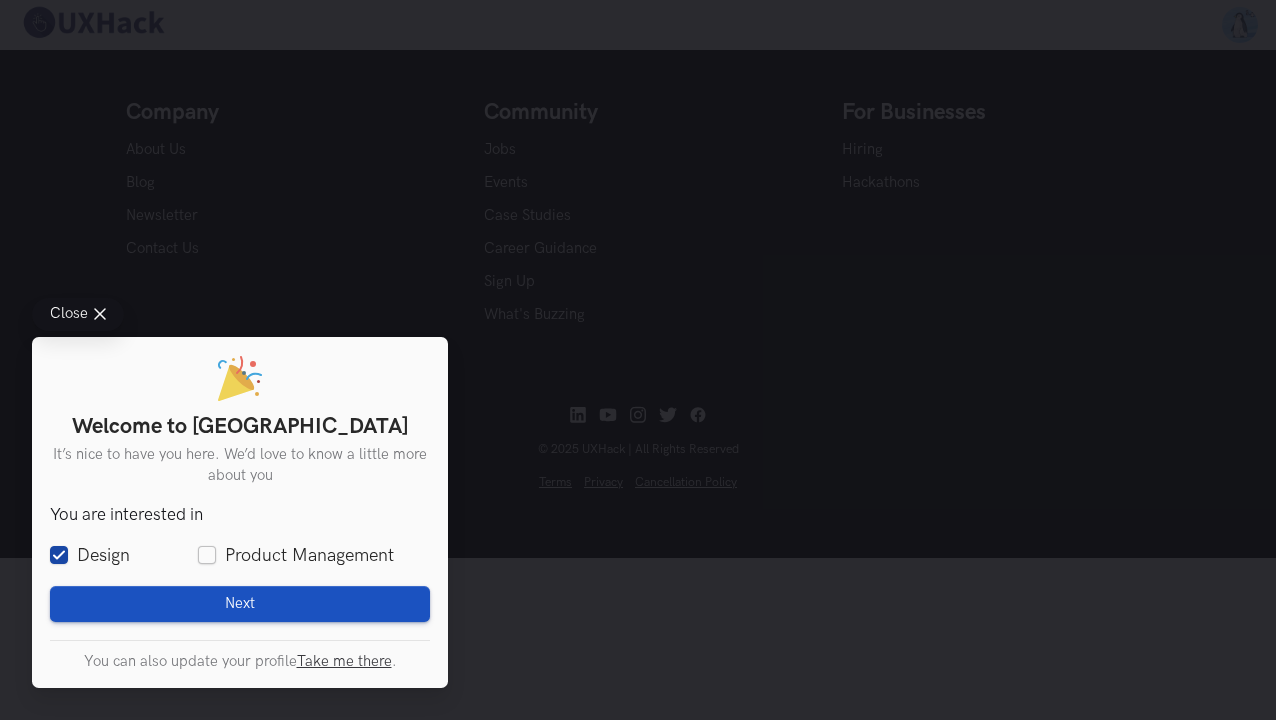 click on "Next   Loading" at bounding box center (240, 604) 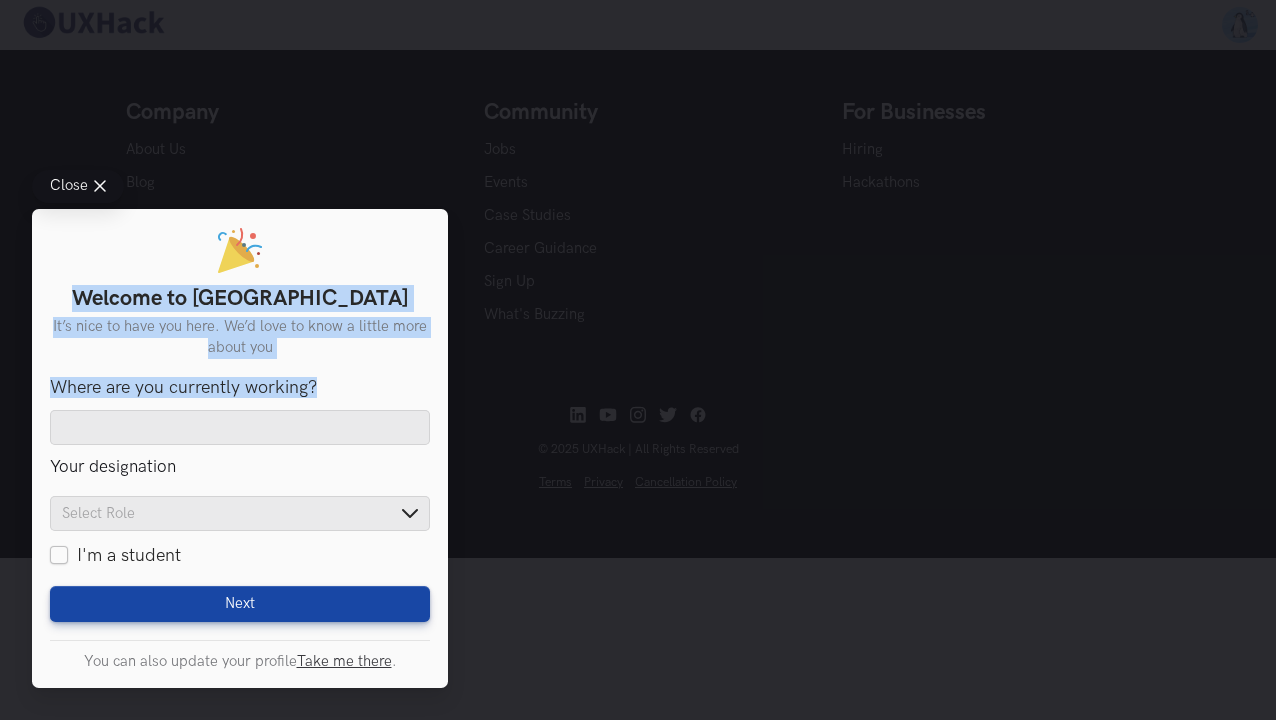drag, startPoint x: 144, startPoint y: 298, endPoint x: 330, endPoint y: 398, distance: 211.17764 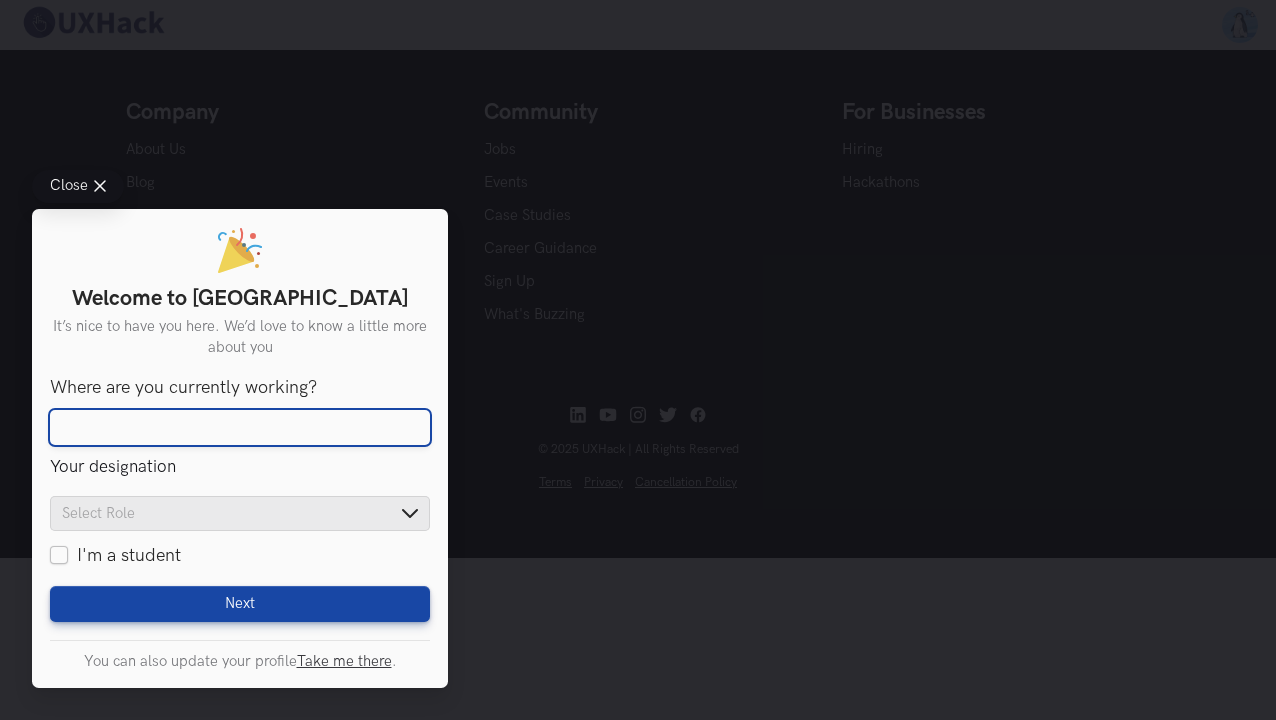 click on "Where are you currently working?" at bounding box center [240, 428] 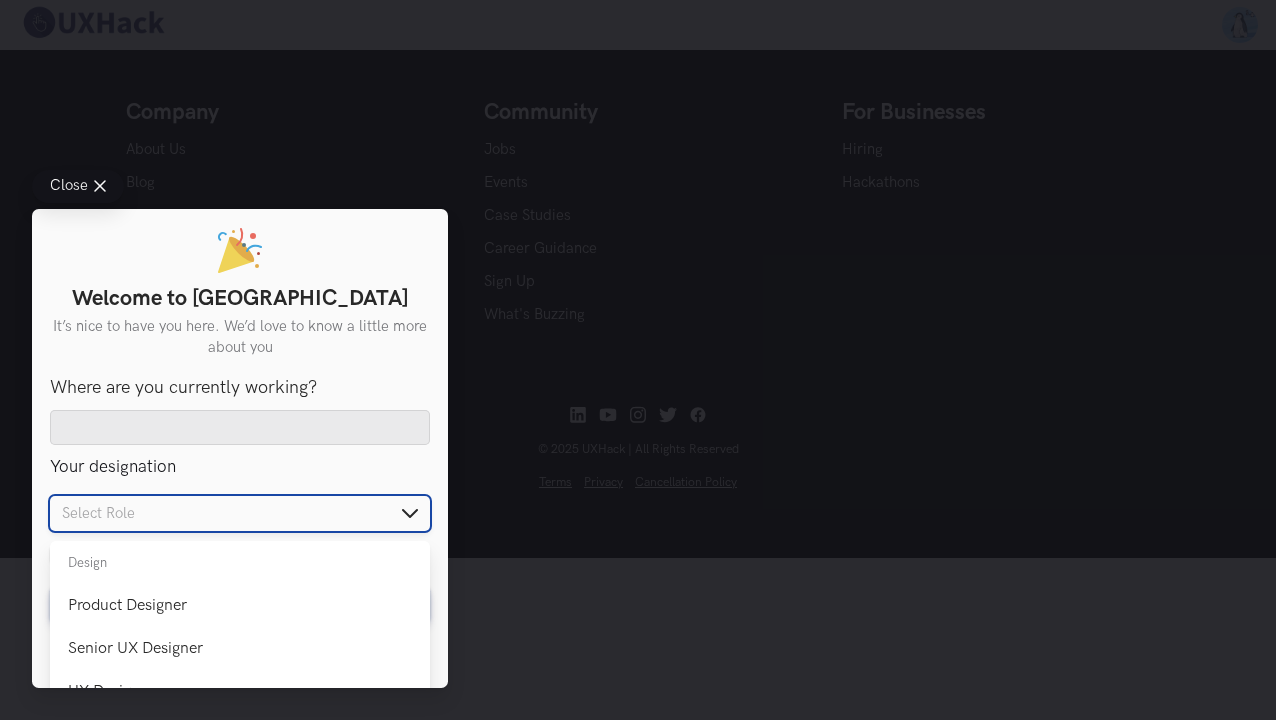 click at bounding box center (240, 513) 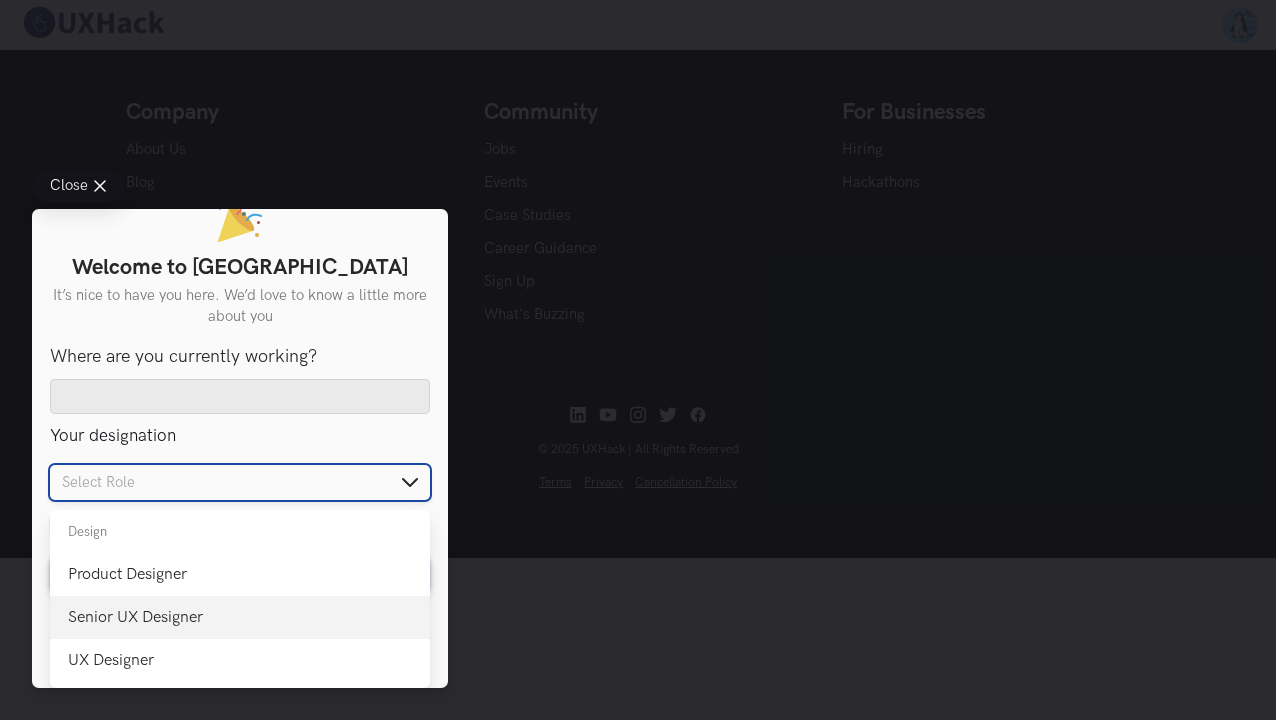 scroll, scrollTop: 32, scrollLeft: 0, axis: vertical 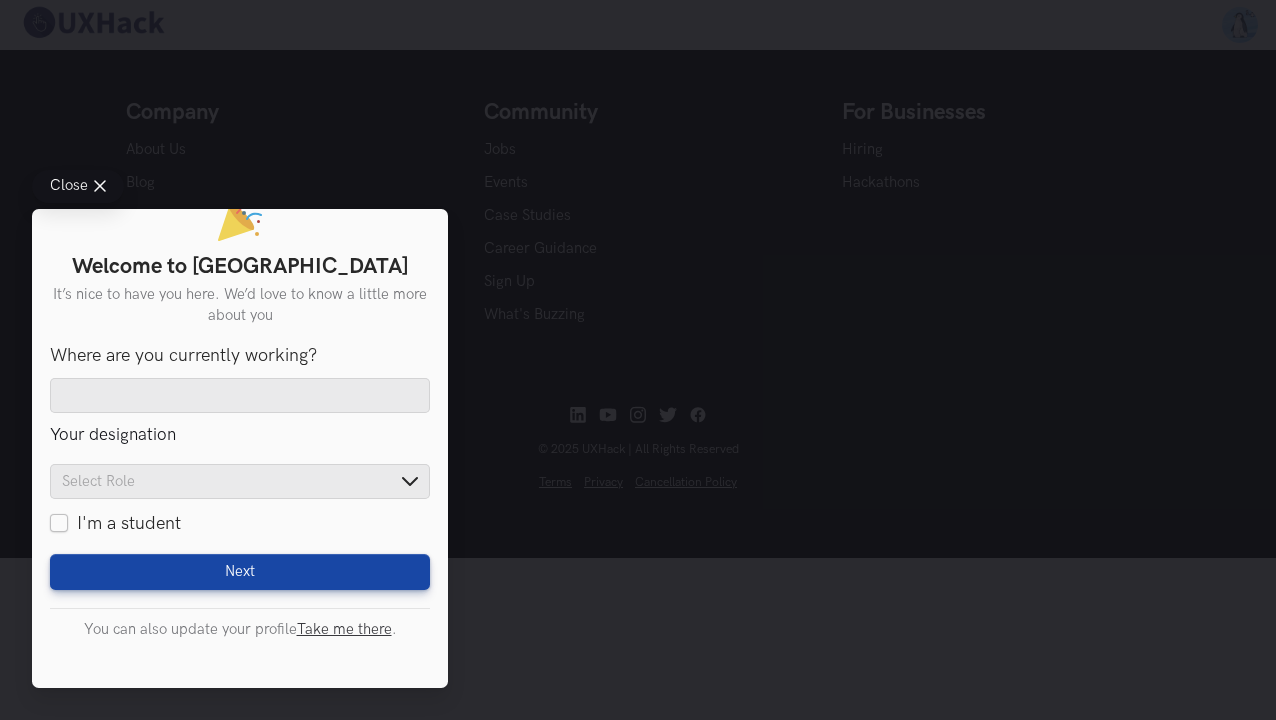 click on "Where are you currently working?" at bounding box center [240, 379] 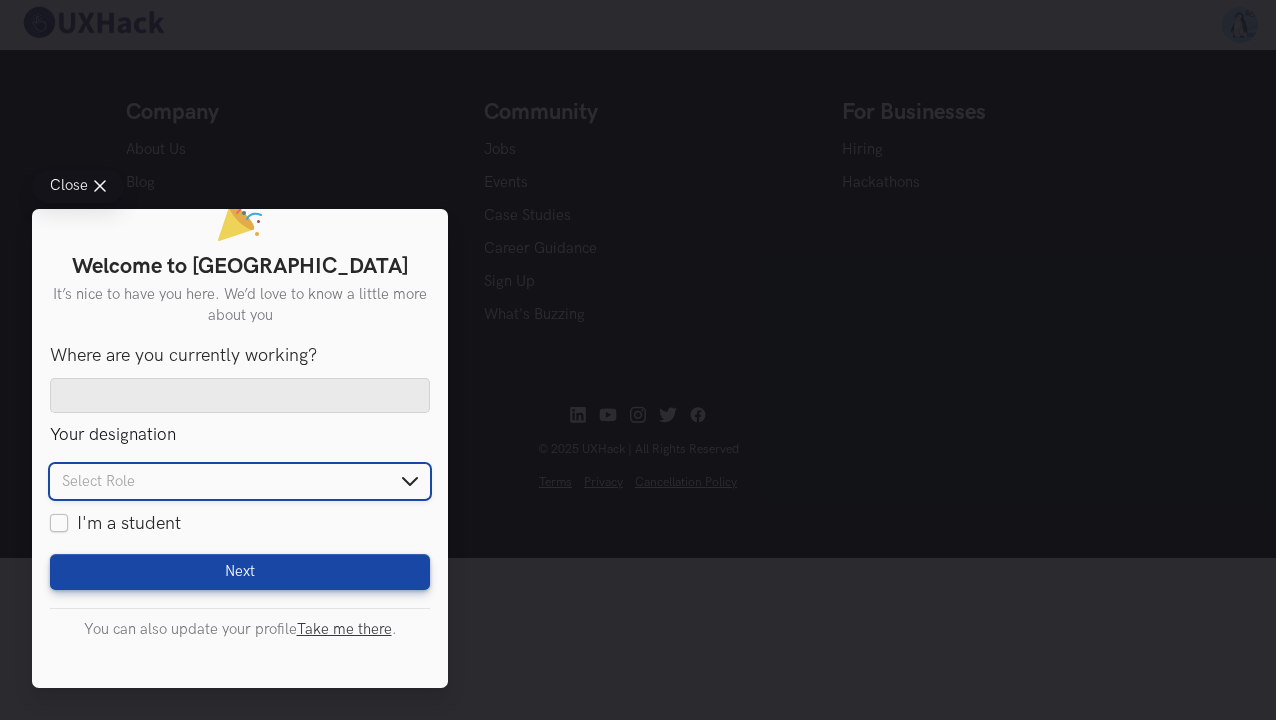 click at bounding box center [240, 481] 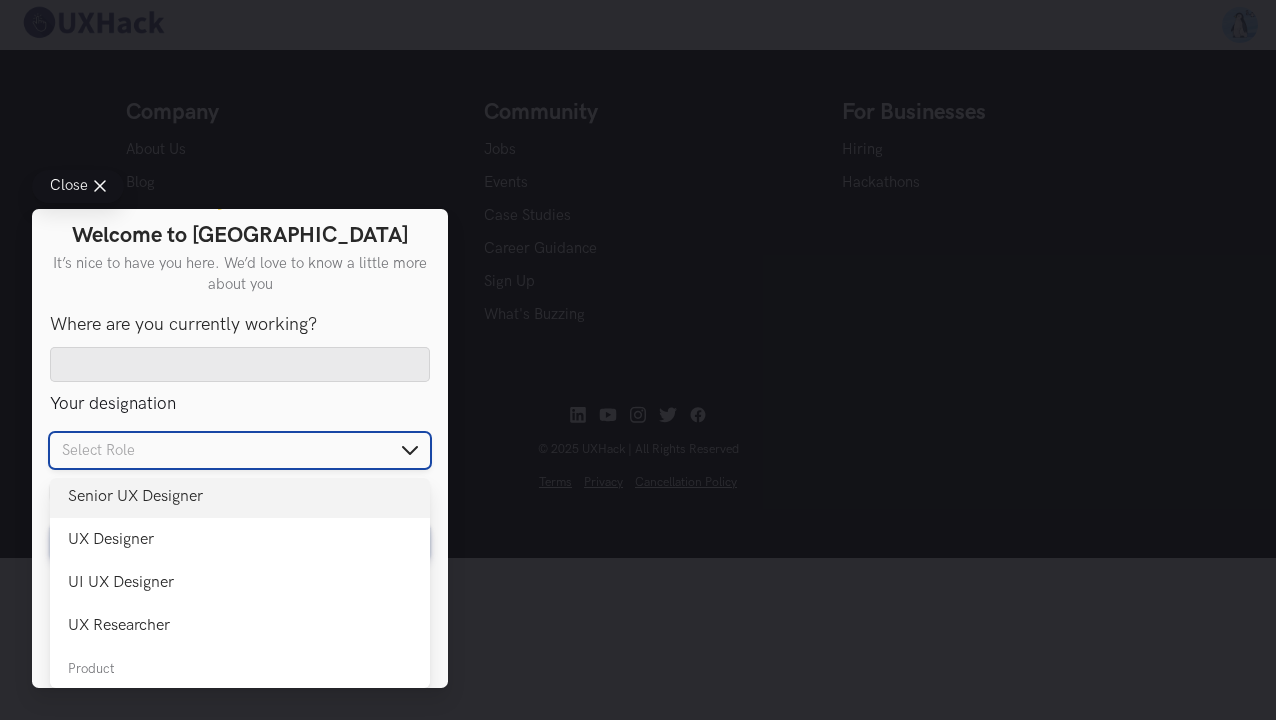 scroll, scrollTop: 64, scrollLeft: 0, axis: vertical 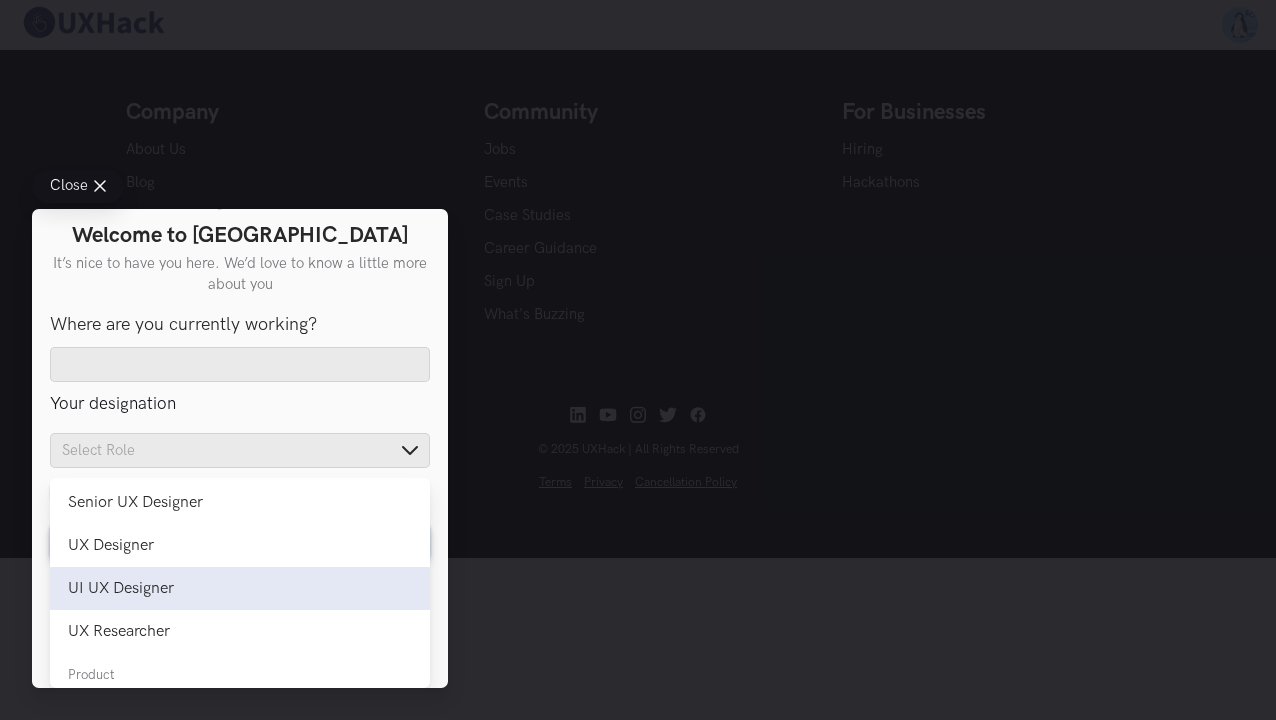 click on "UI UX Designer" at bounding box center [240, 588] 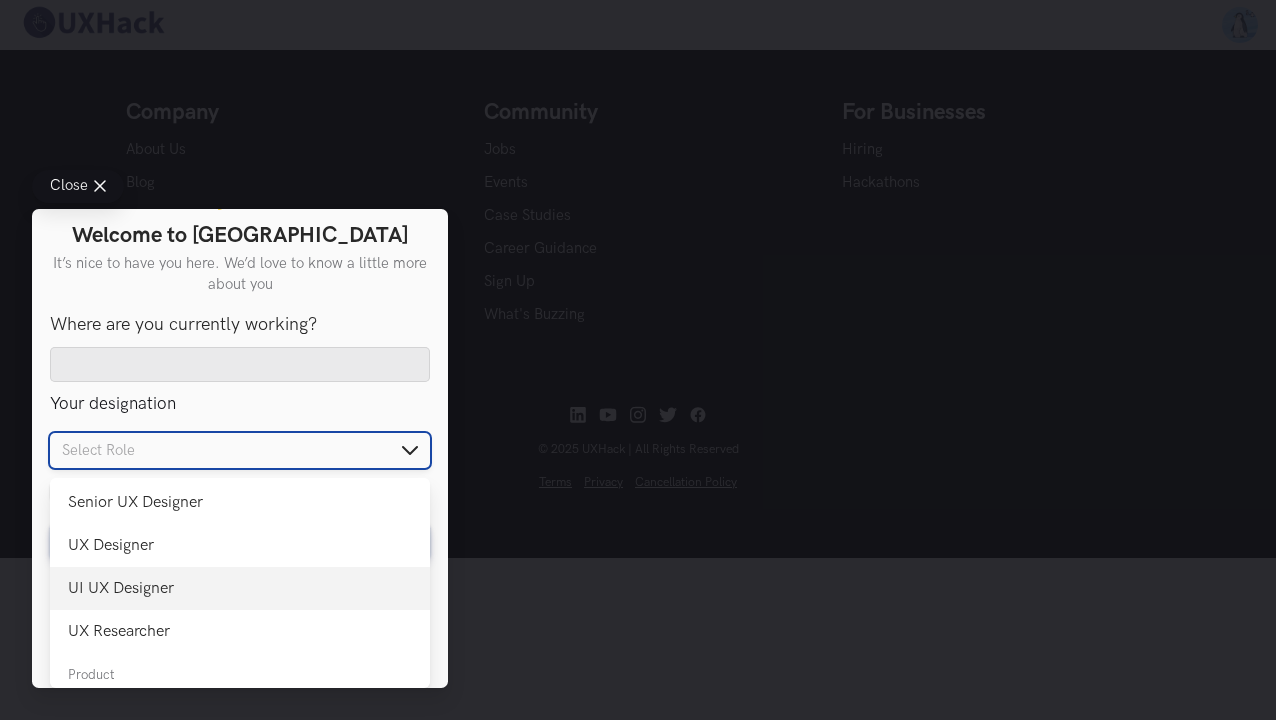 type on "UI UX Designer" 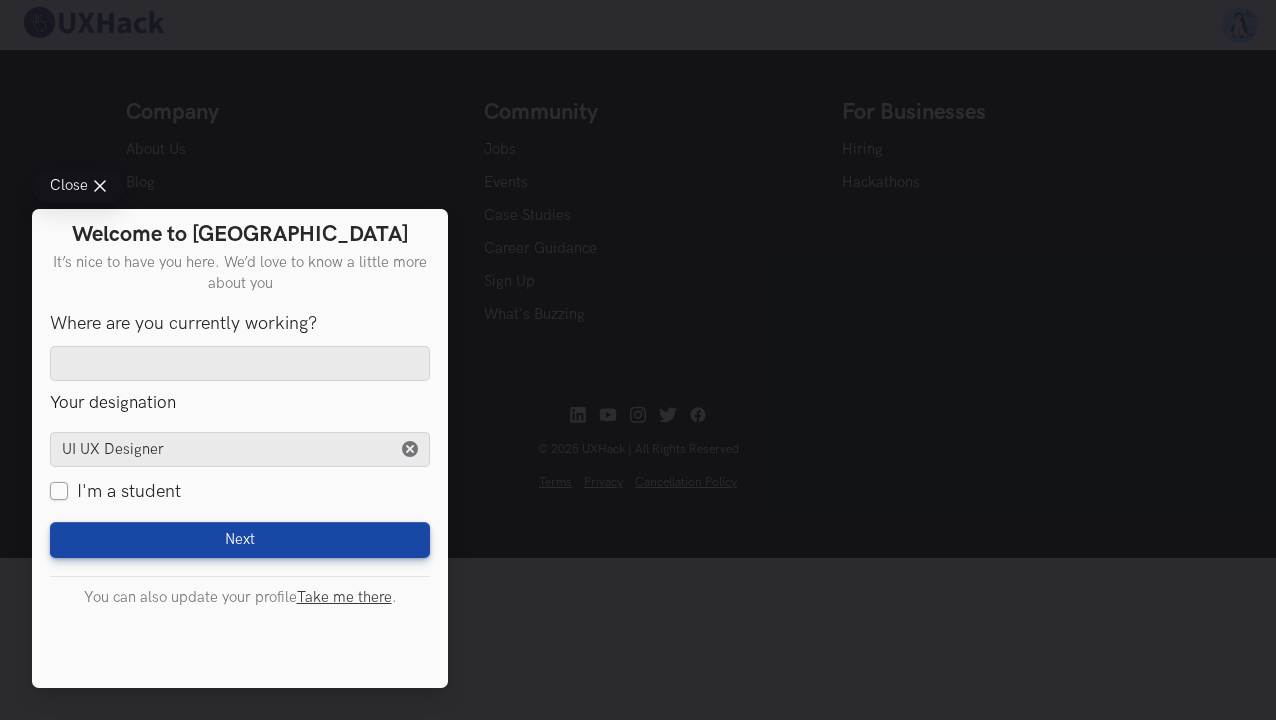 click on "I'm a student" at bounding box center [115, 491] 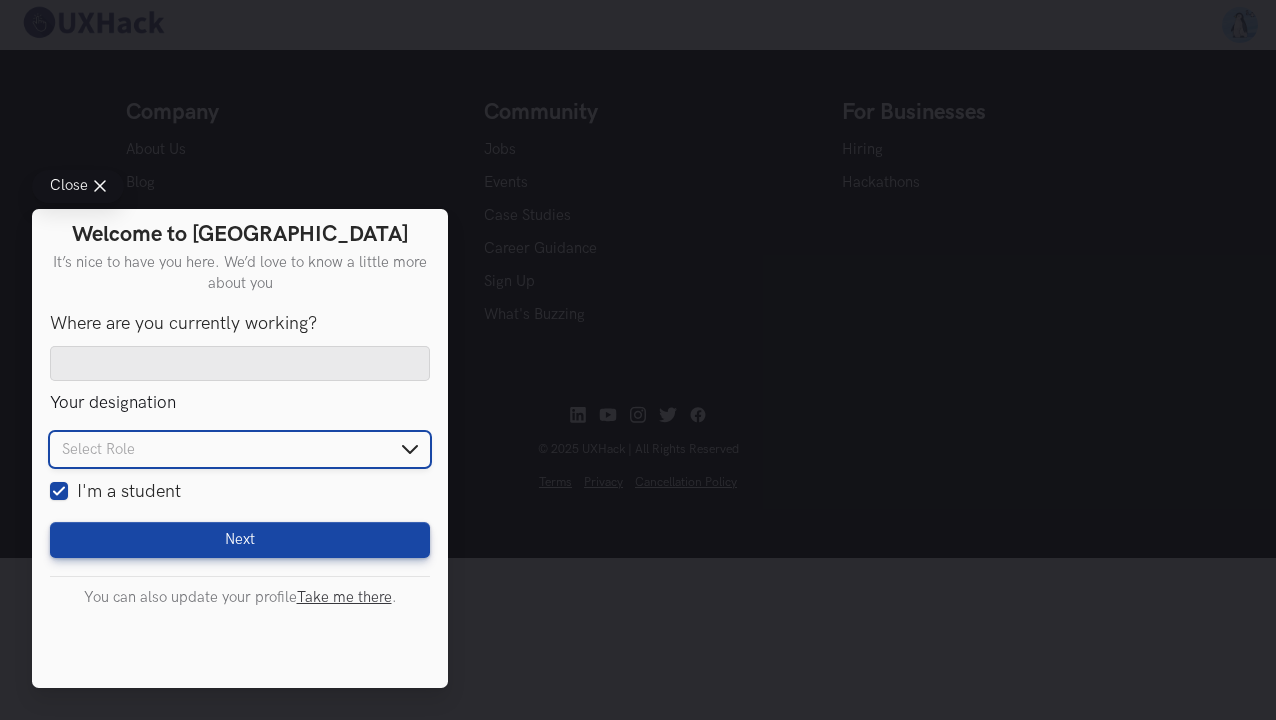 click at bounding box center [240, 449] 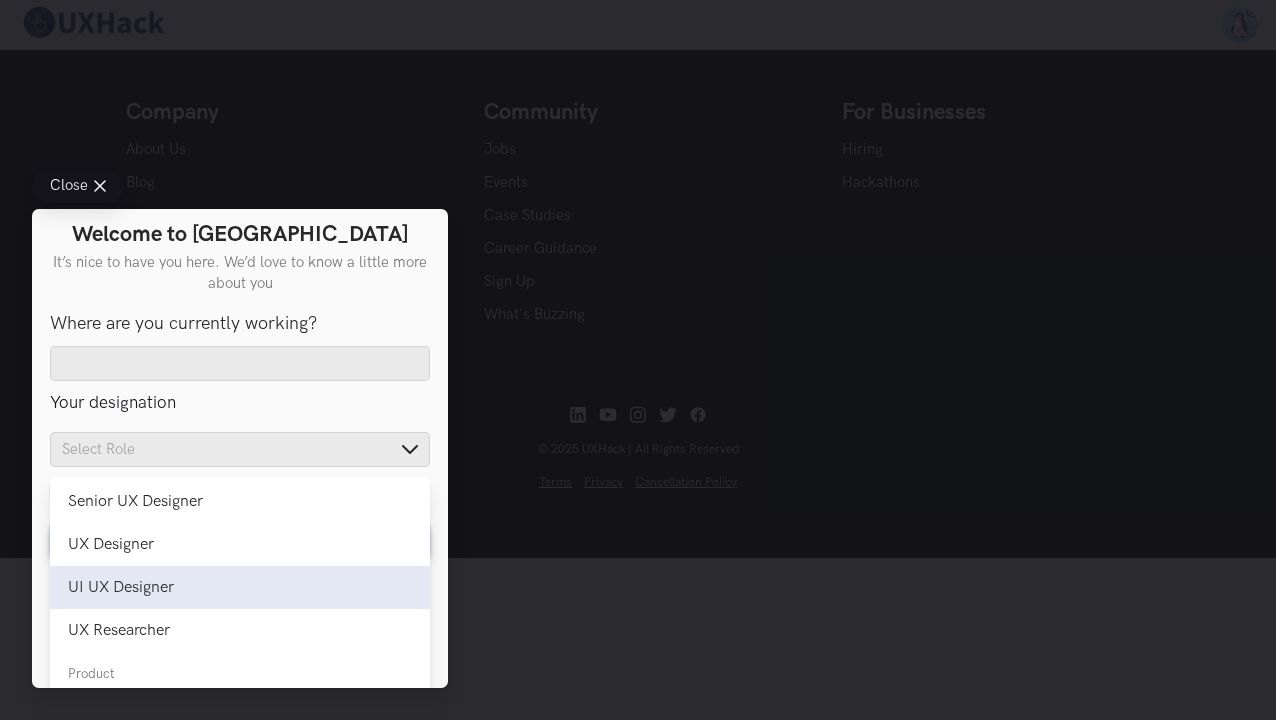 click on "UI UX Designer" at bounding box center (240, 587) 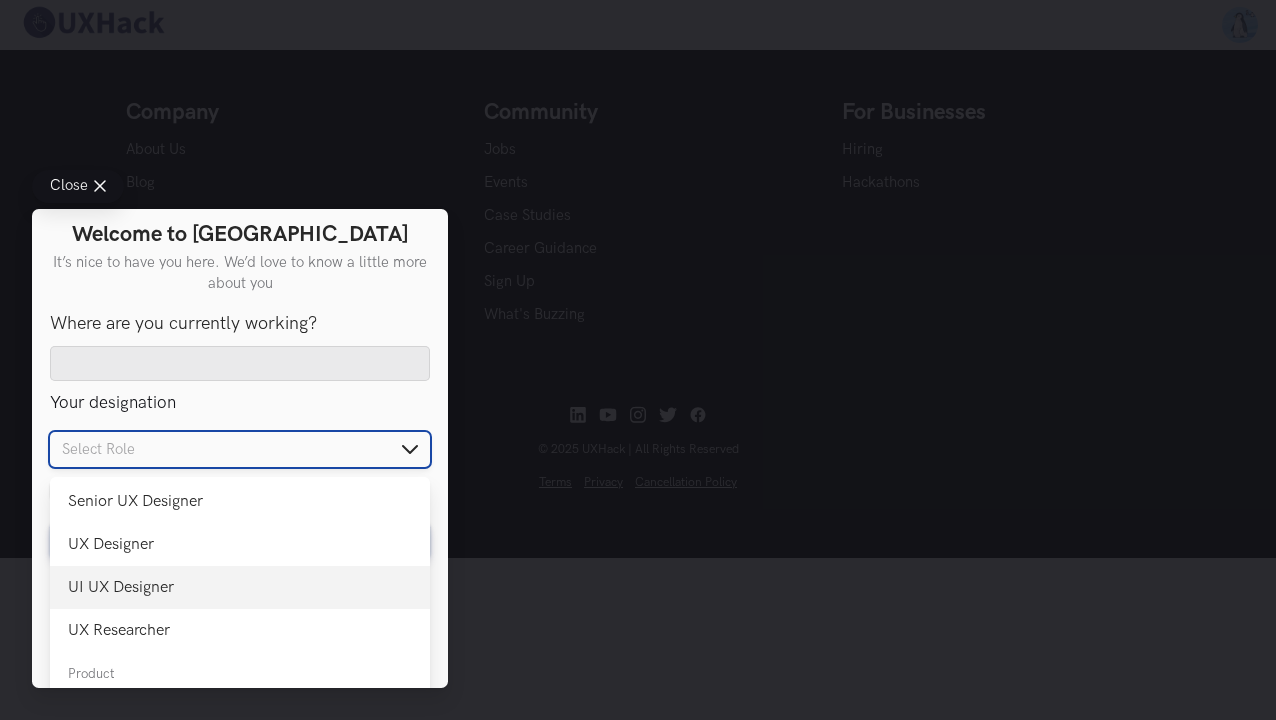 type on "UI UX Designer" 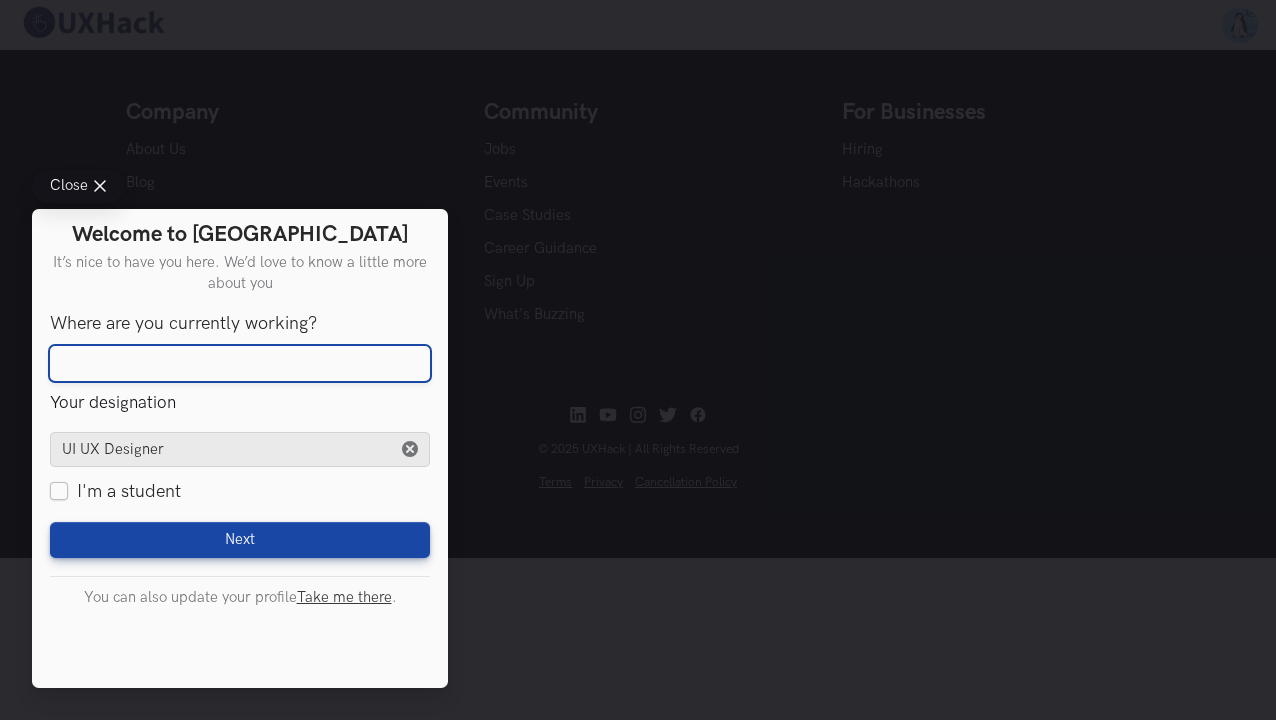 click on "Where are you currently working?" at bounding box center [240, 364] 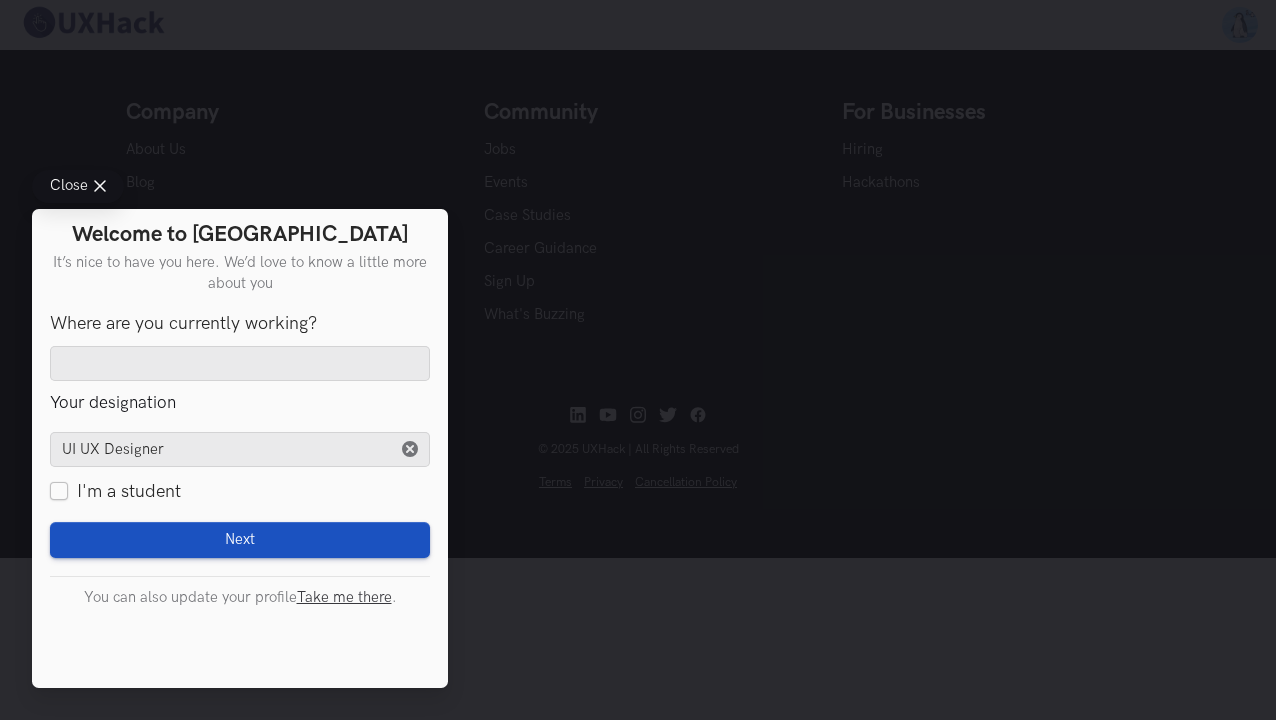click on "Next   Loading" at bounding box center [240, 540] 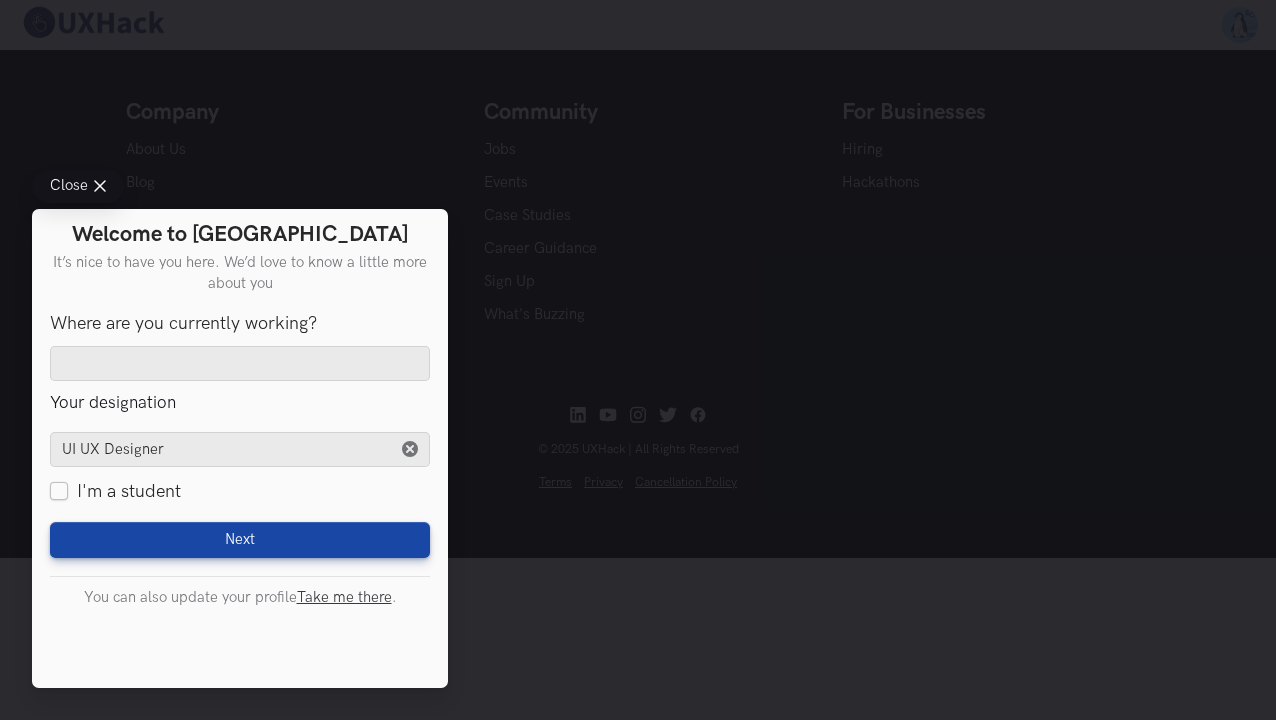 scroll, scrollTop: 0, scrollLeft: 0, axis: both 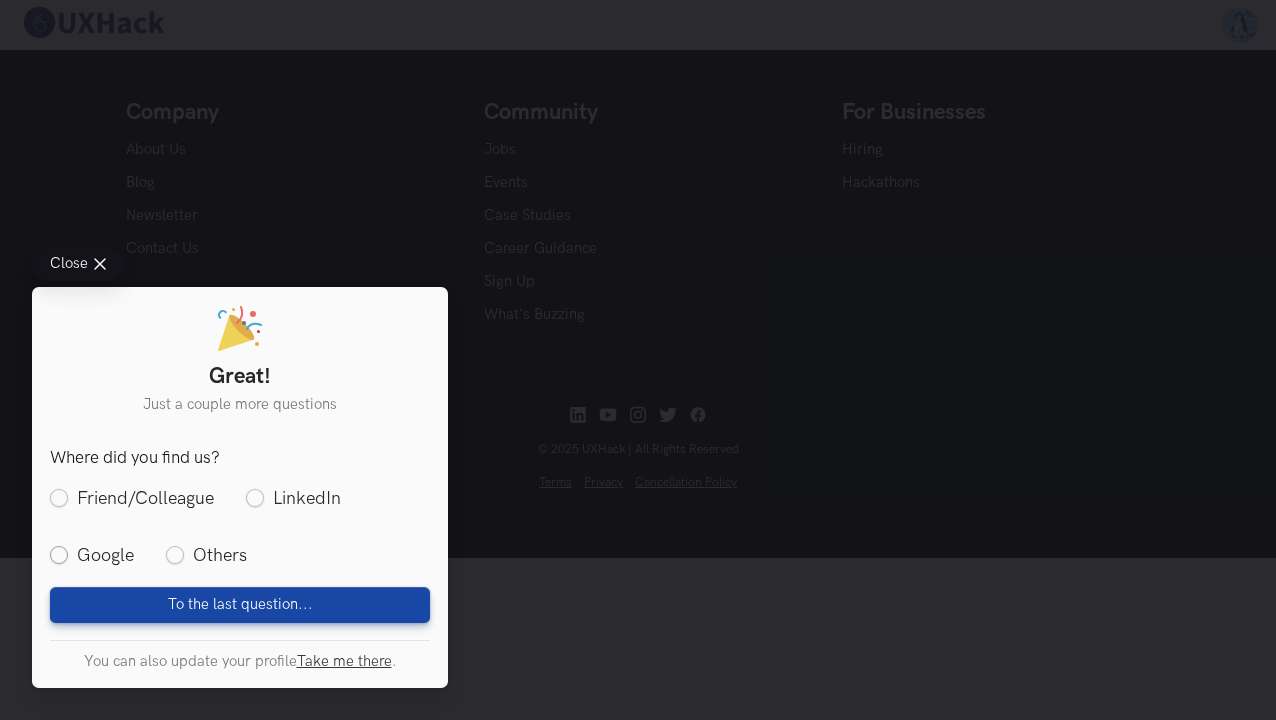click on "Google" at bounding box center [92, 555] 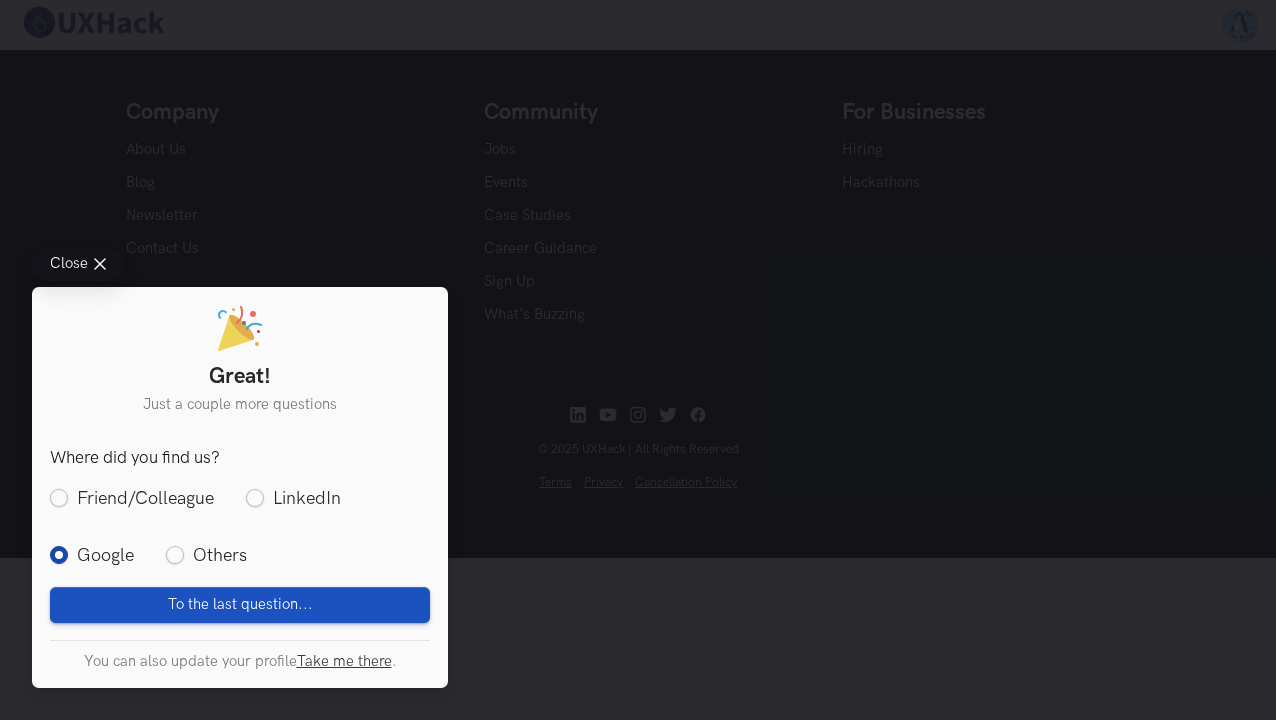 click on "To the last question...   Loading" at bounding box center (240, 604) 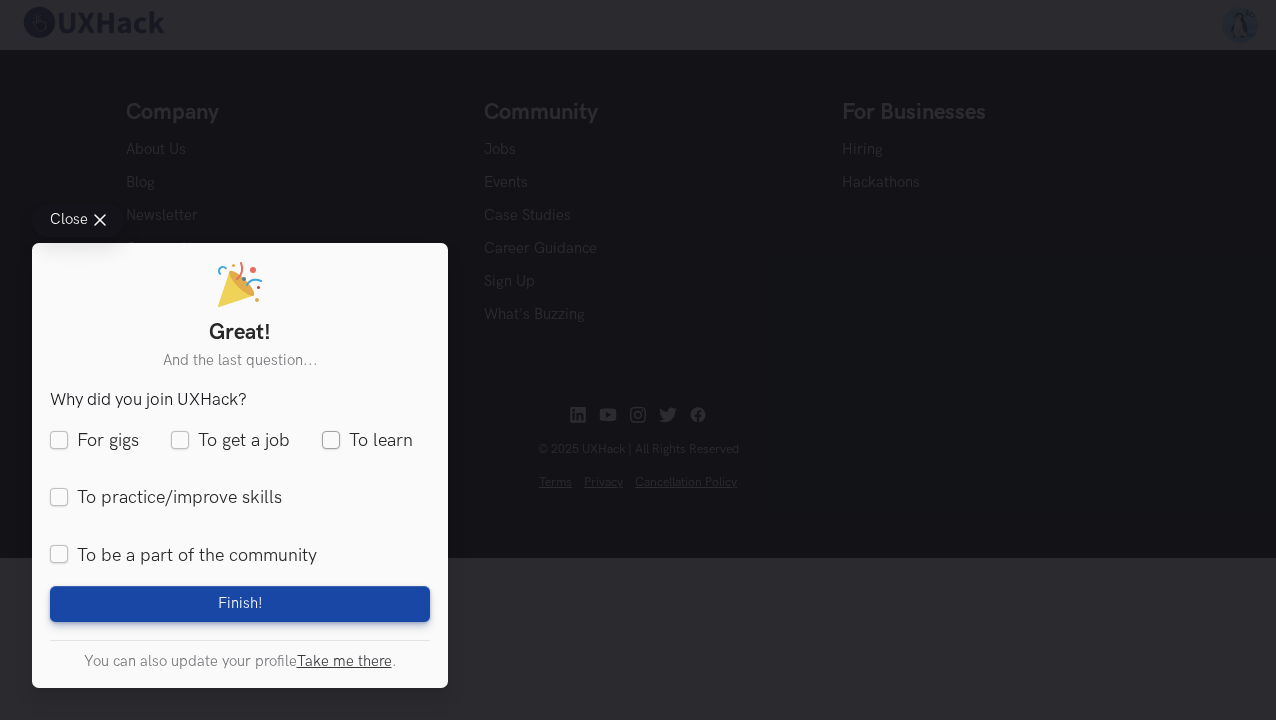 click on "To learn" at bounding box center (367, 441) 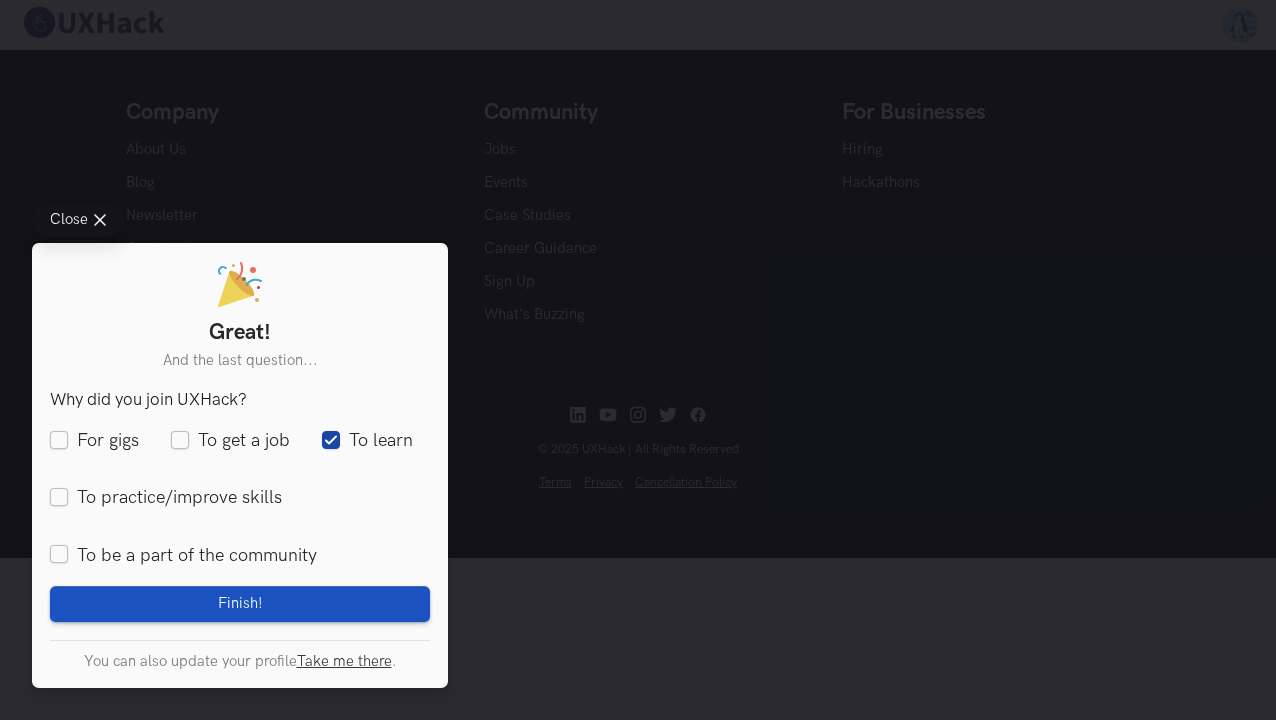 click on "Finish!   Loading" at bounding box center [240, 604] 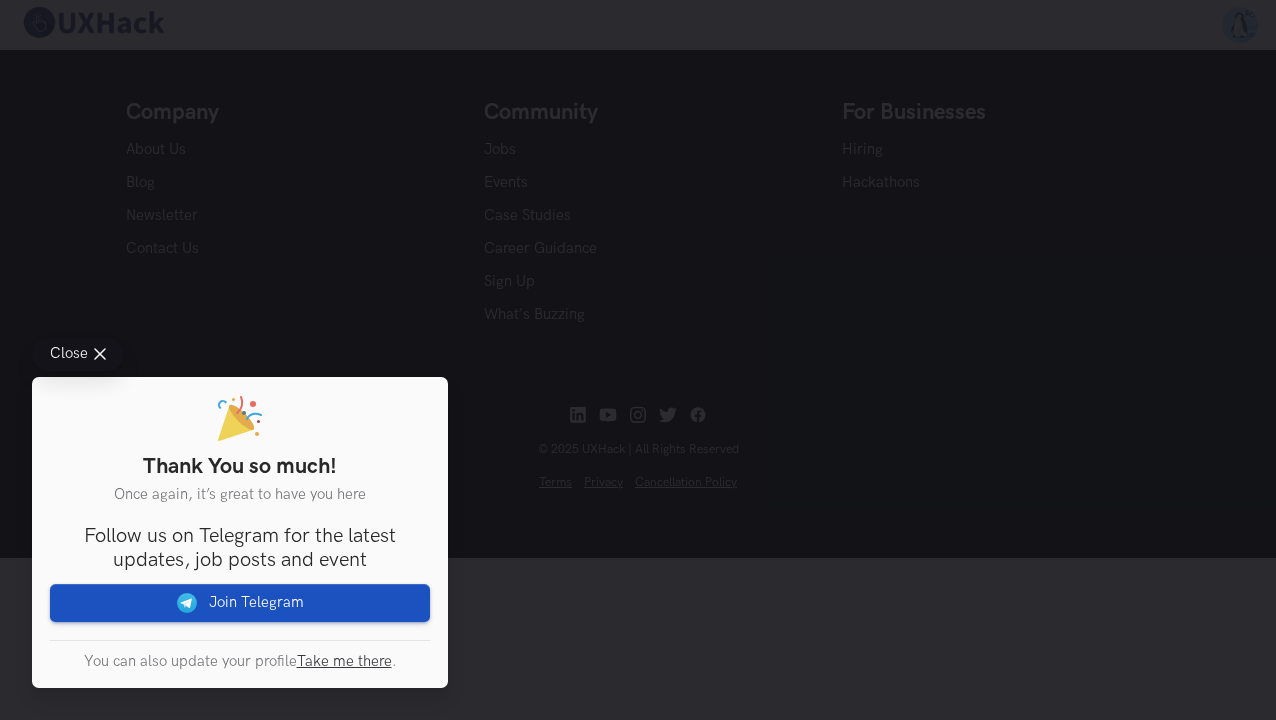 click on "Join Telegram" at bounding box center (240, 603) 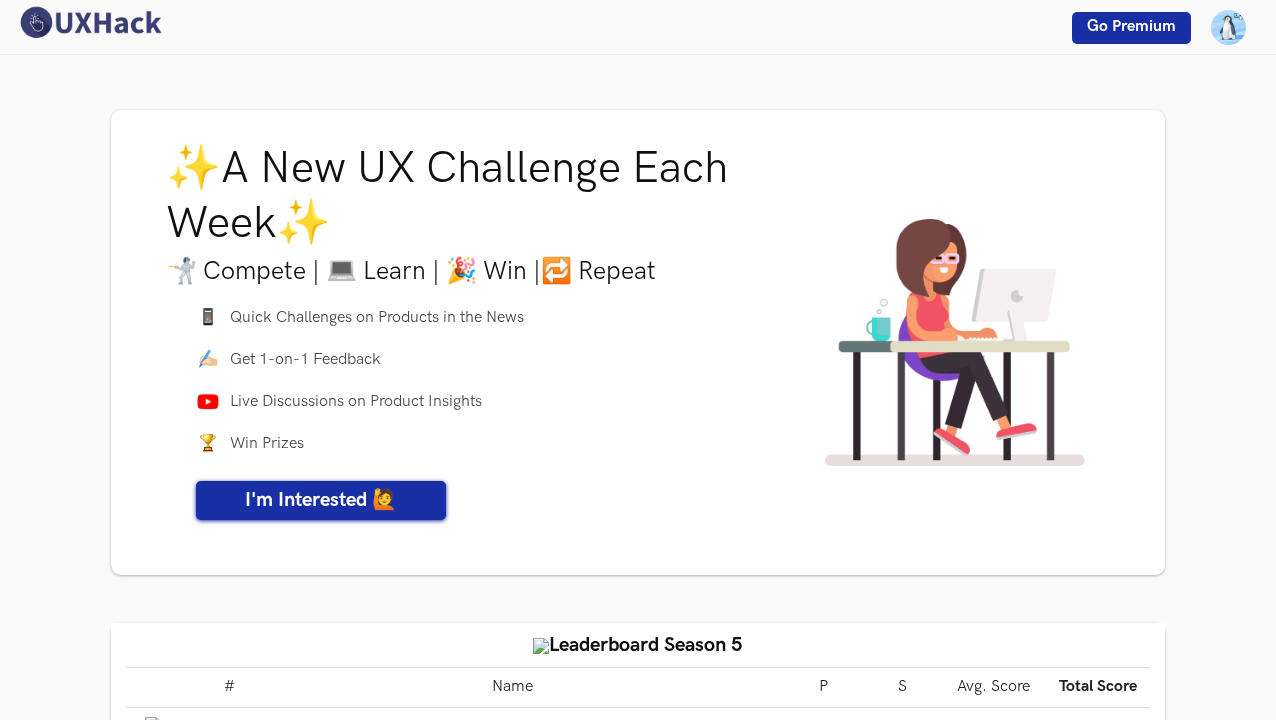 scroll, scrollTop: 0, scrollLeft: 0, axis: both 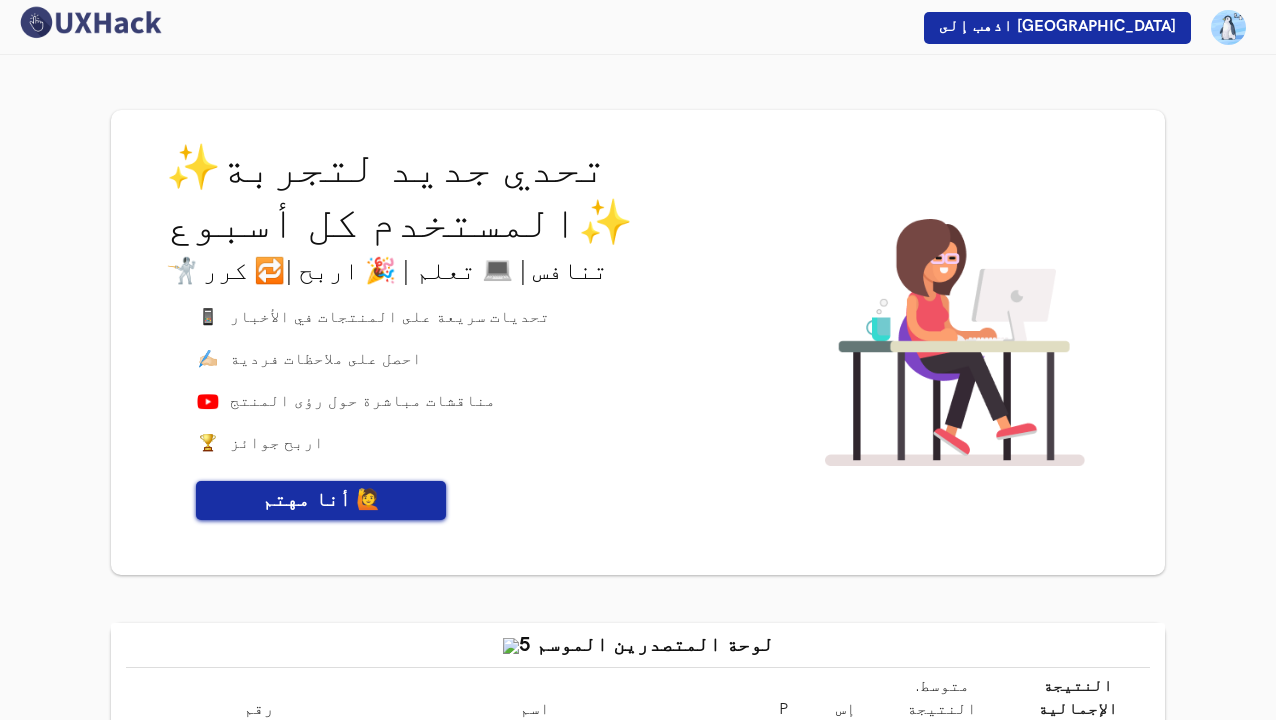 click on "أنا مهتم 🙋" at bounding box center (321, 500) 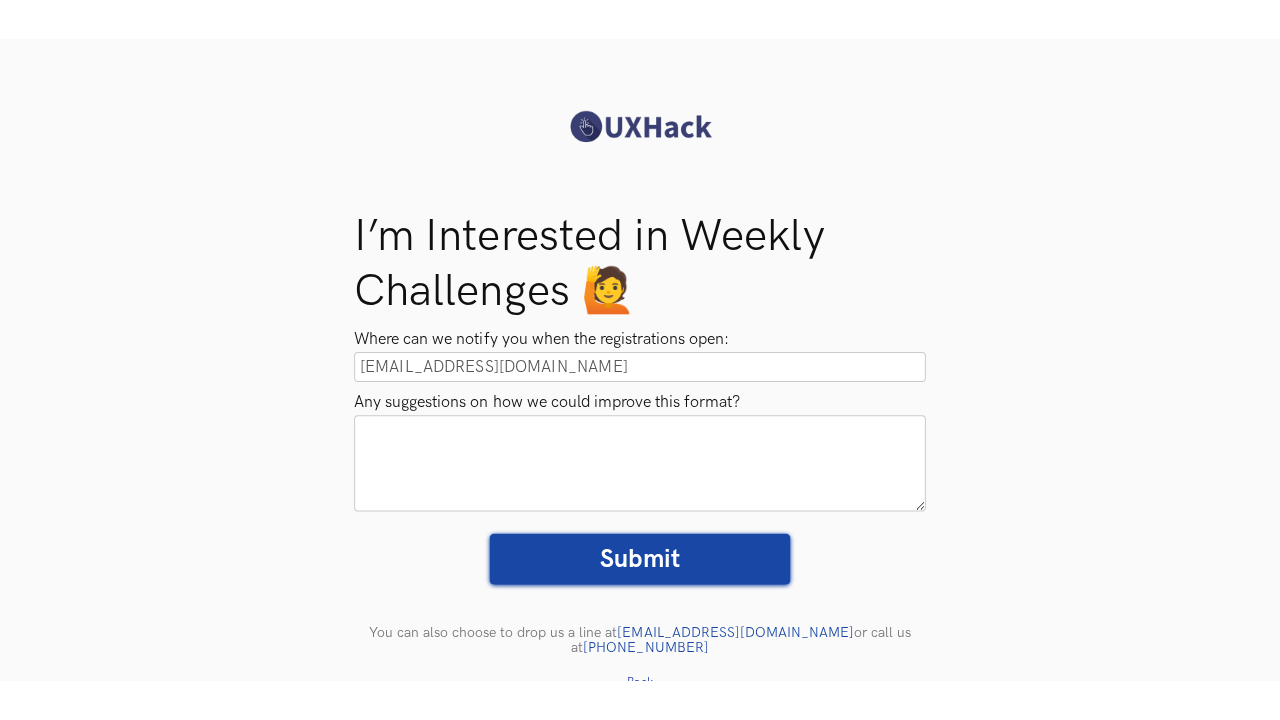 scroll, scrollTop: 0, scrollLeft: 0, axis: both 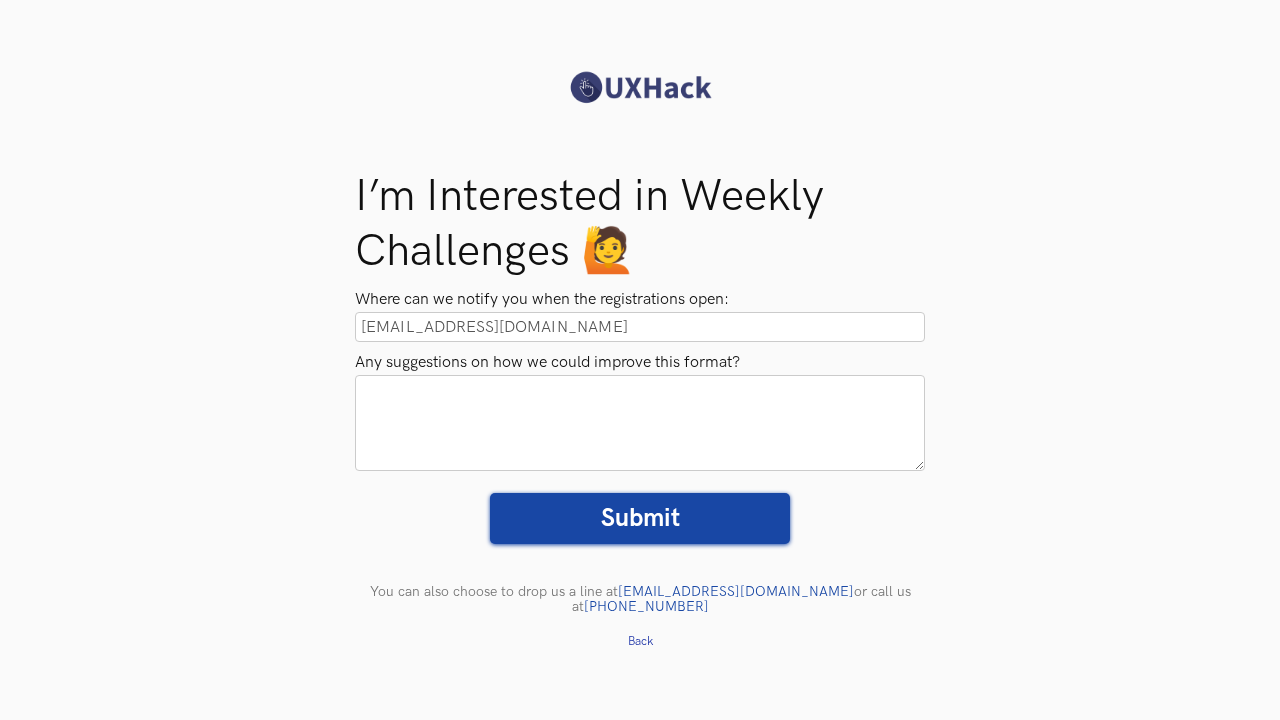 click on "[EMAIL_ADDRESS][DOMAIN_NAME]" at bounding box center [640, 327] 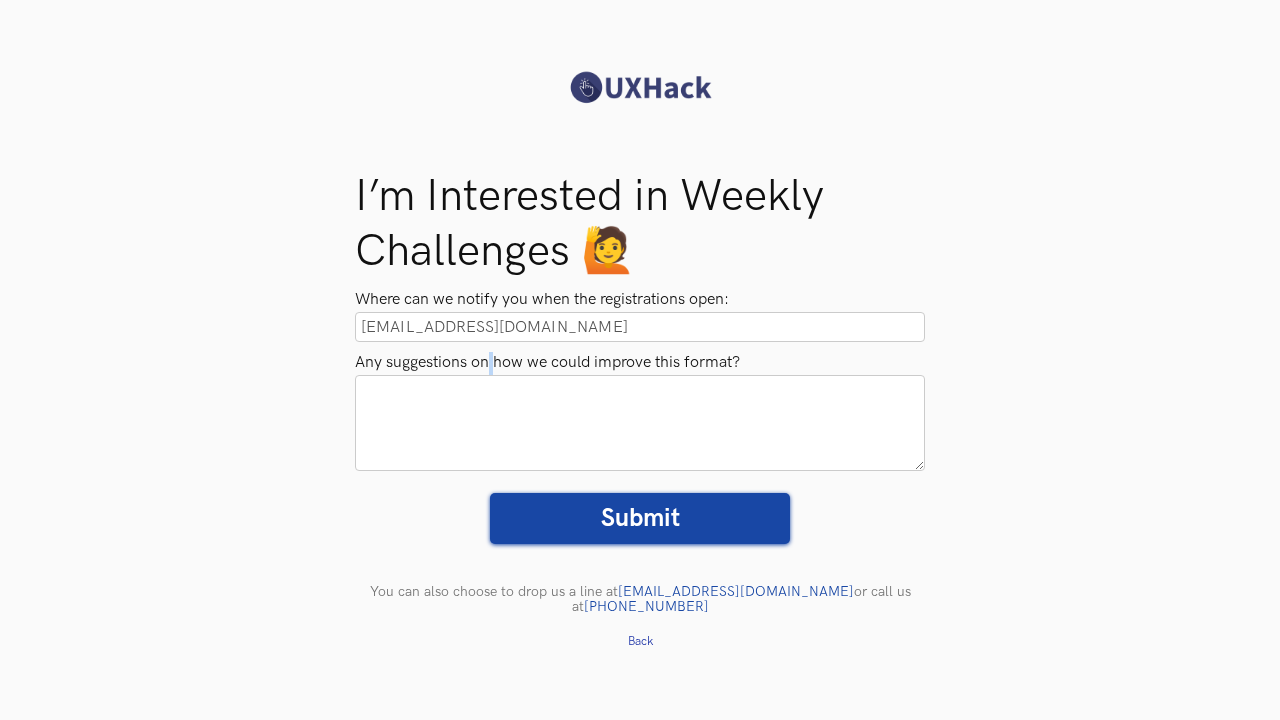 click on "Any suggestions on how we could improve this format?" at bounding box center (640, 363) 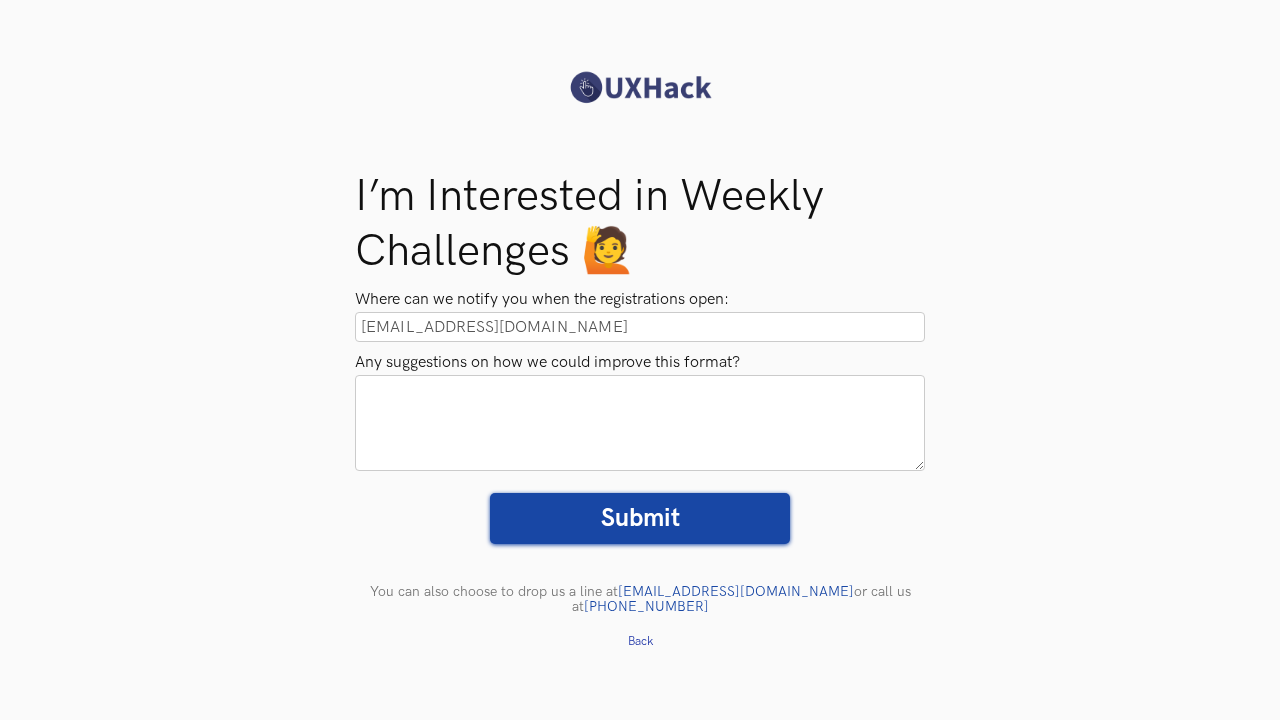 click on "Any suggestions on how we could improve this format?" at bounding box center [640, 363] 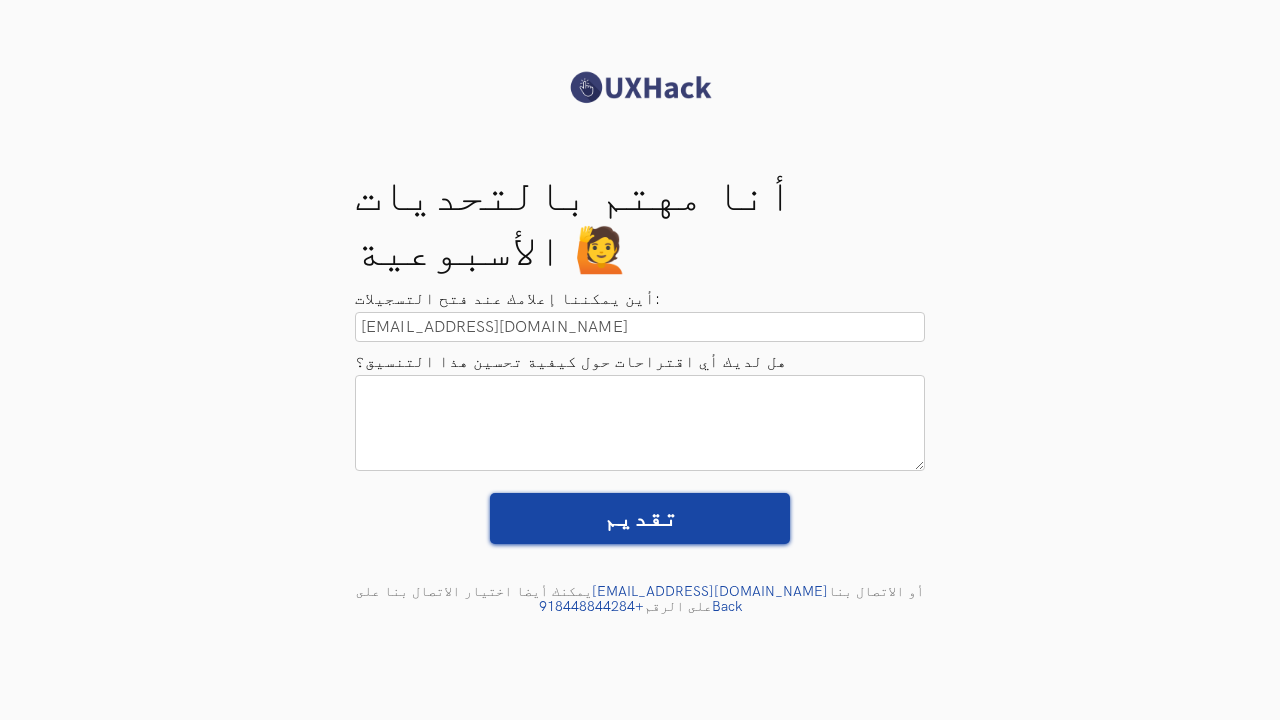 type 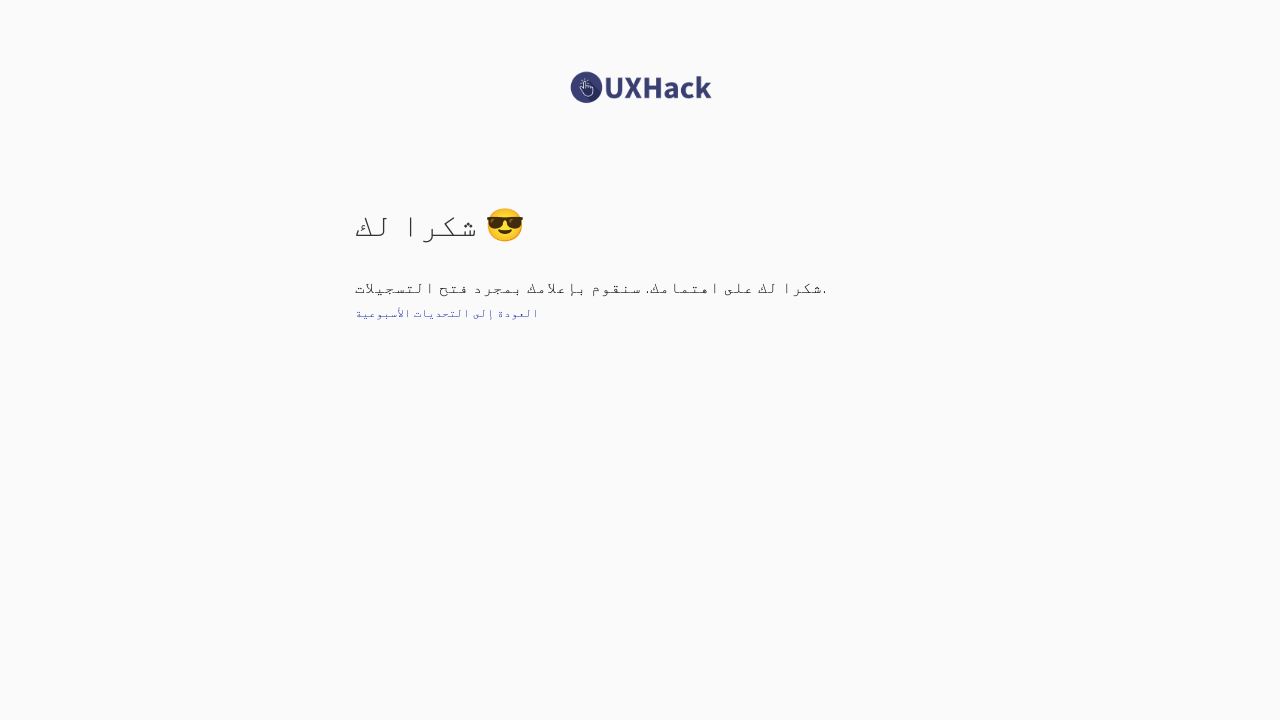 scroll, scrollTop: 0, scrollLeft: 0, axis: both 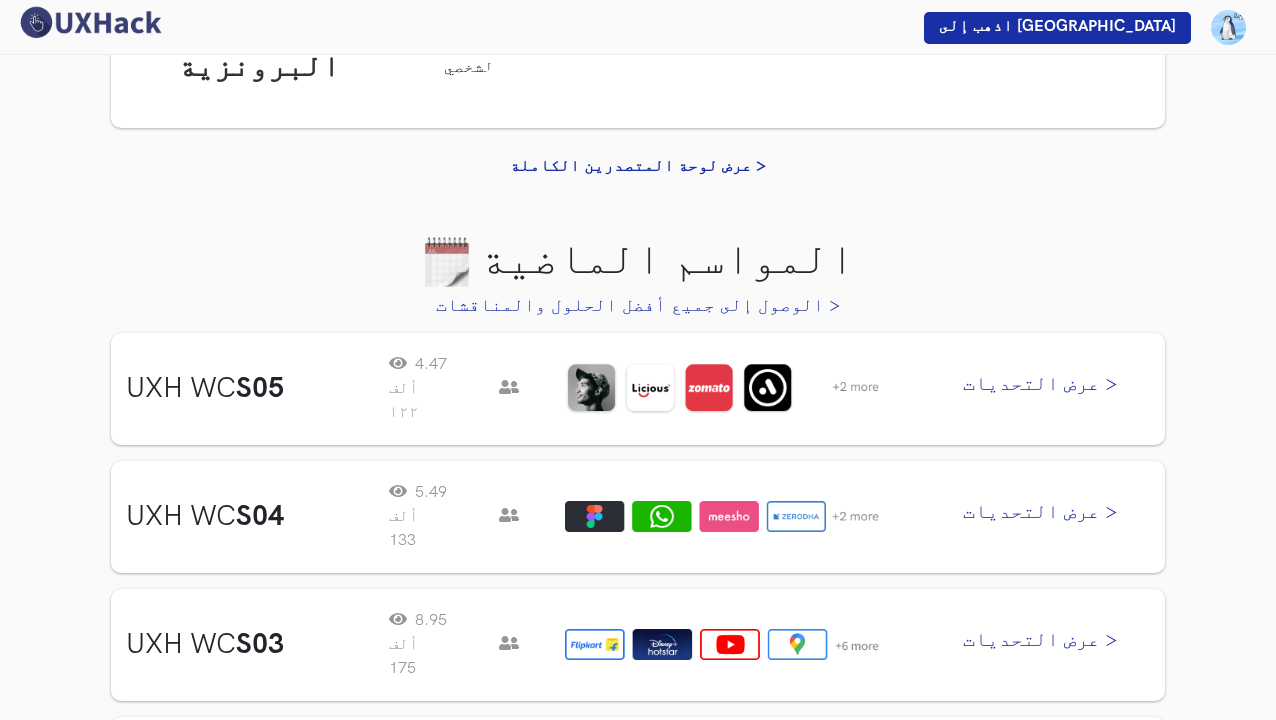 click on "عرض التحديات >" at bounding box center (1040, 389) 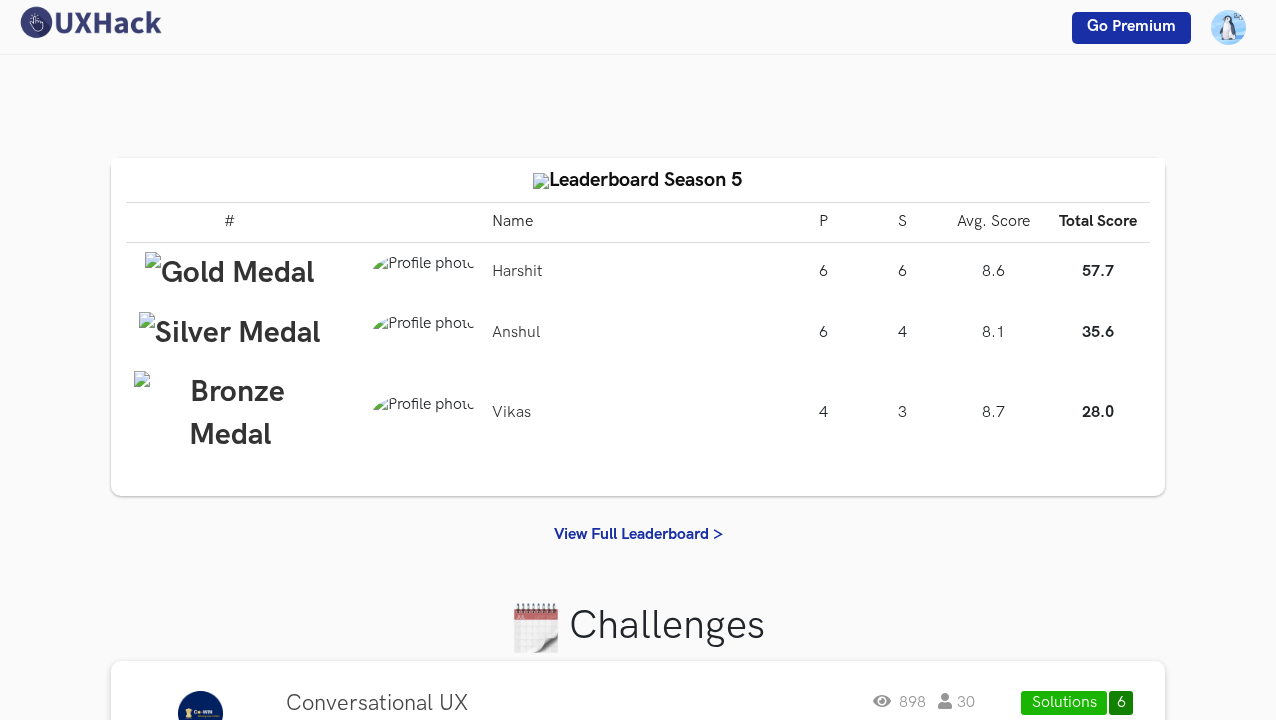 scroll, scrollTop: 0, scrollLeft: 0, axis: both 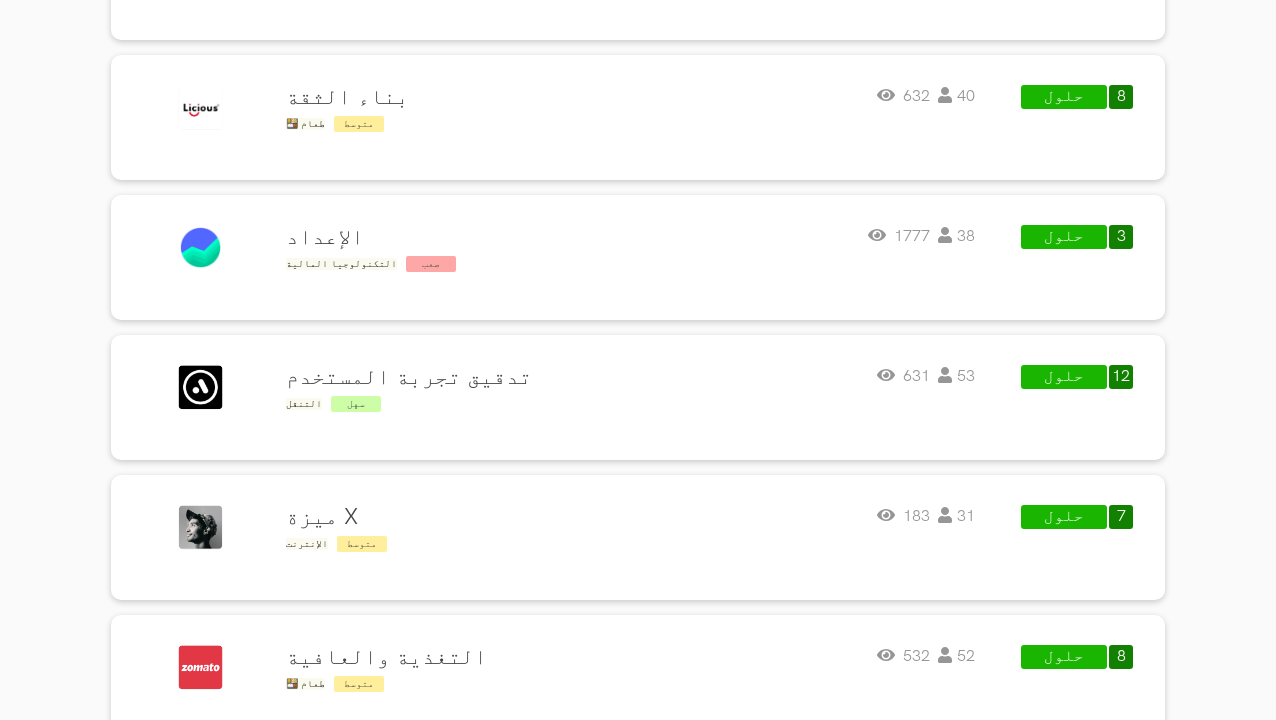click on "حلول" at bounding box center [1064, 377] 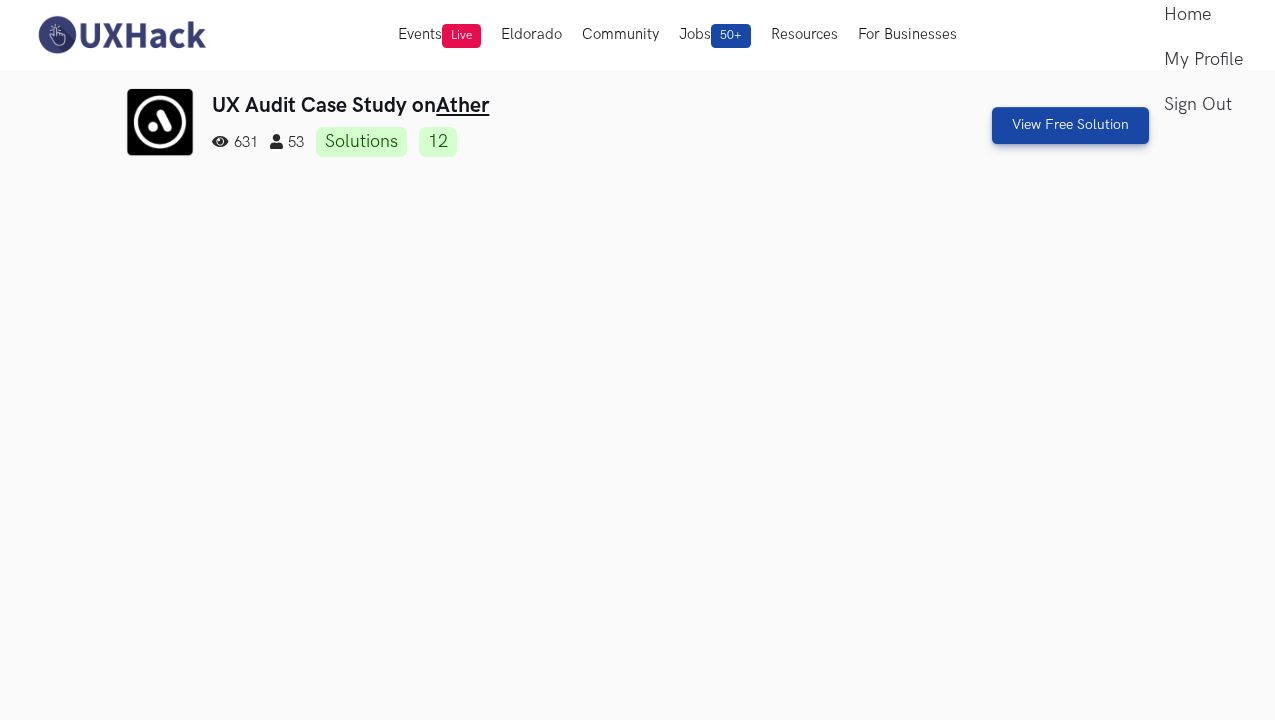 scroll, scrollTop: 0, scrollLeft: 0, axis: both 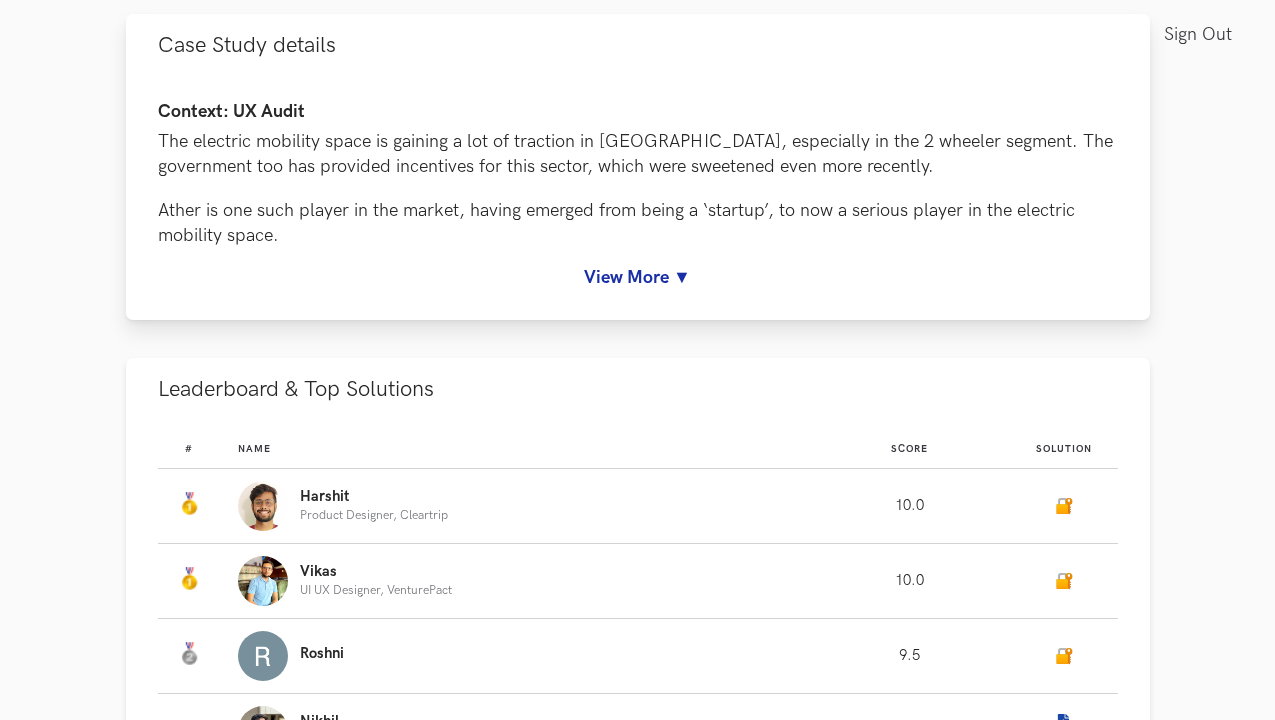 click on "View More ▼" at bounding box center [638, 277] 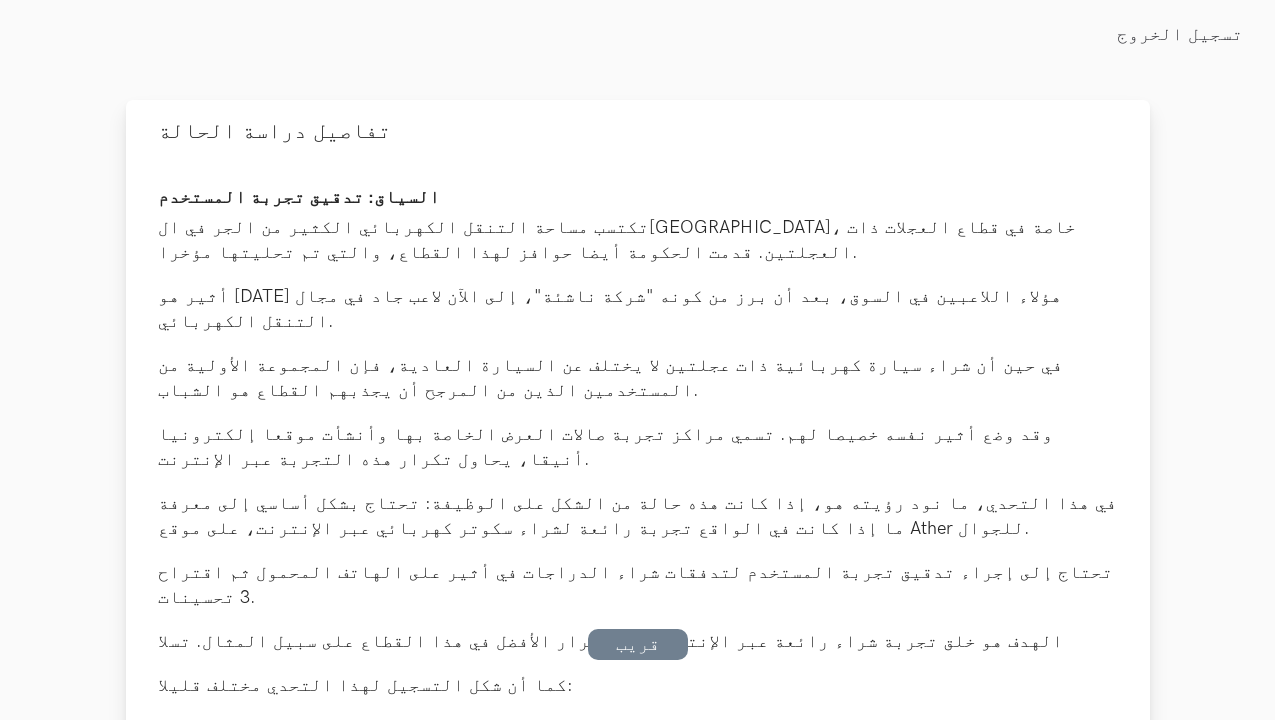 scroll, scrollTop: 725, scrollLeft: 0, axis: vertical 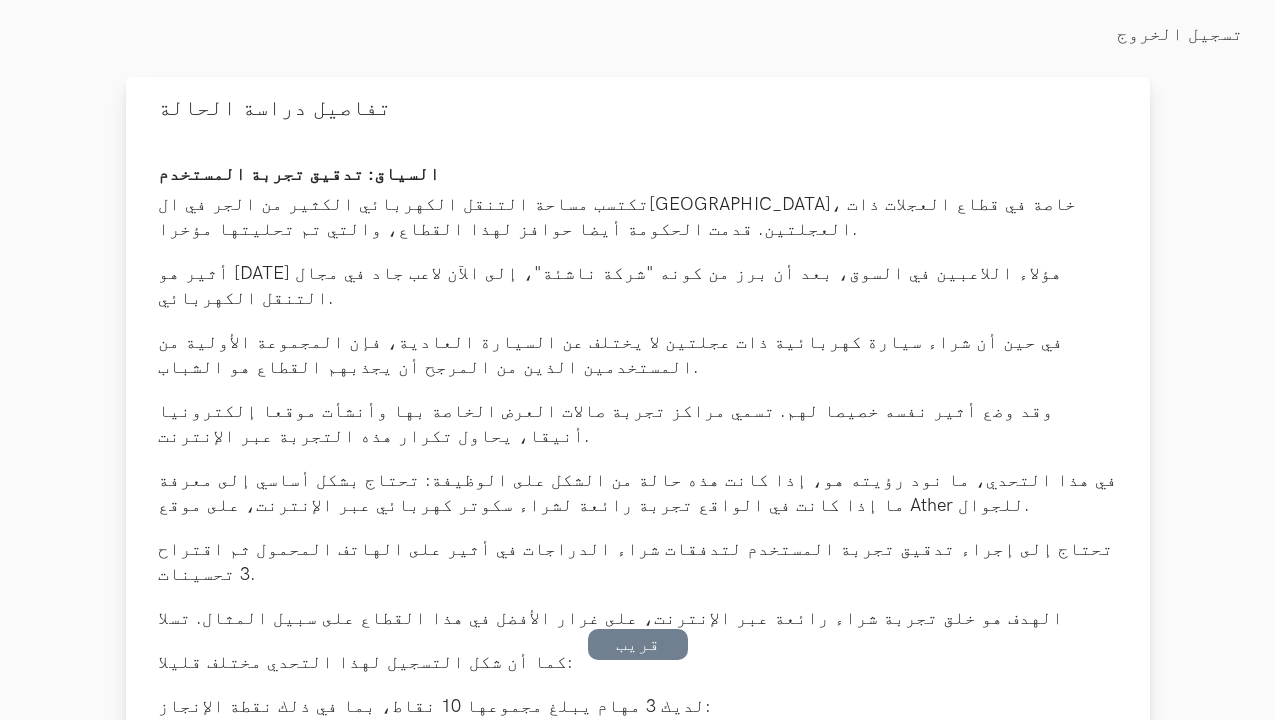 click on "قريب" at bounding box center [638, 644] 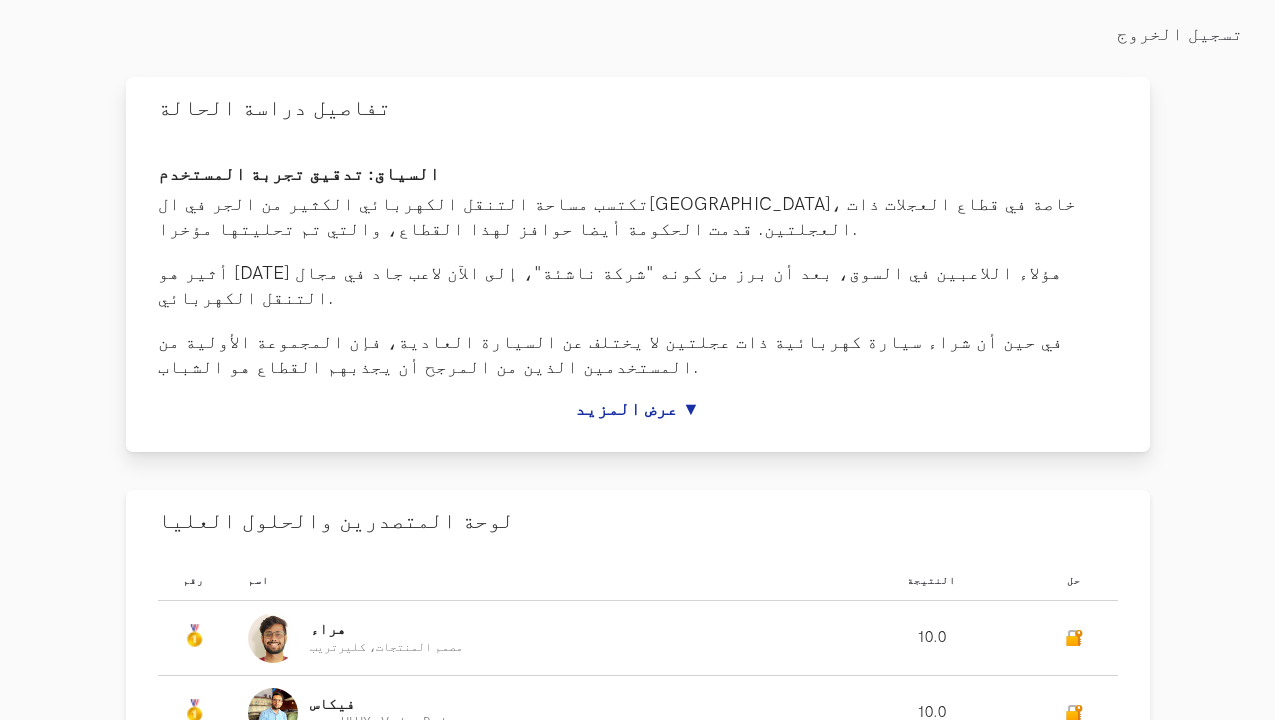 click on "عرض المزيد ▼" at bounding box center [638, 409] 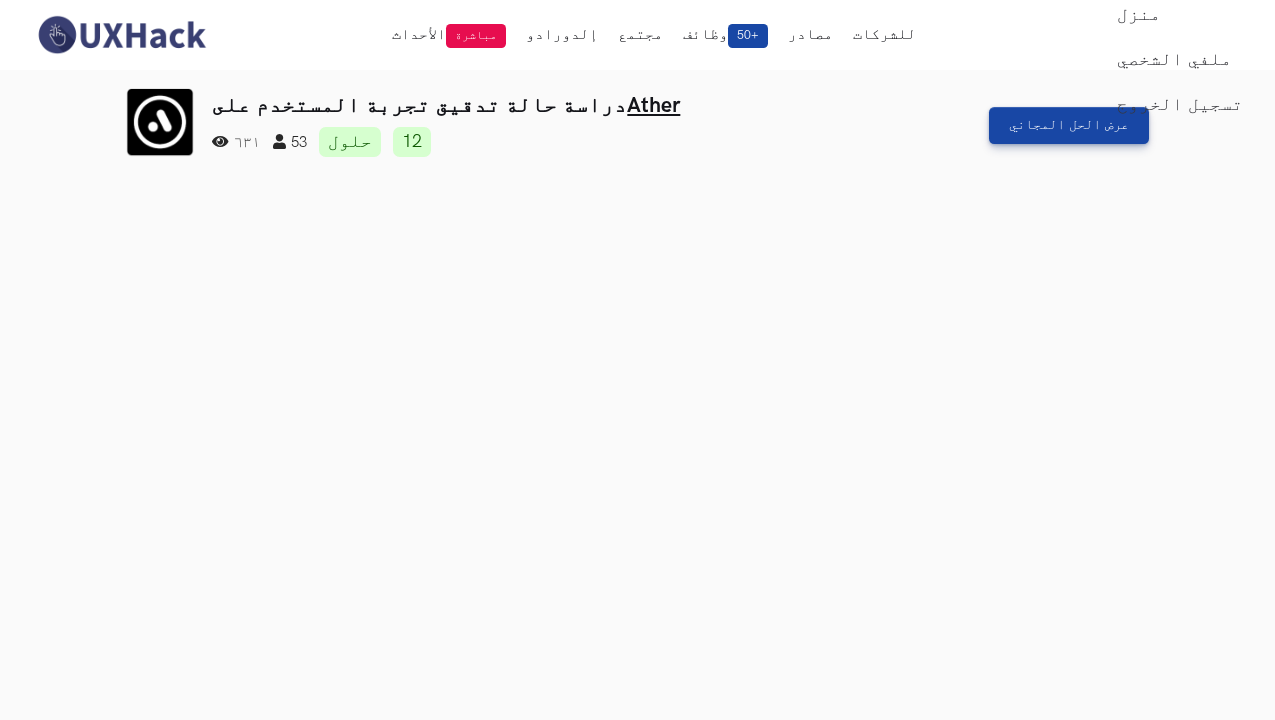 scroll, scrollTop: 0, scrollLeft: 0, axis: both 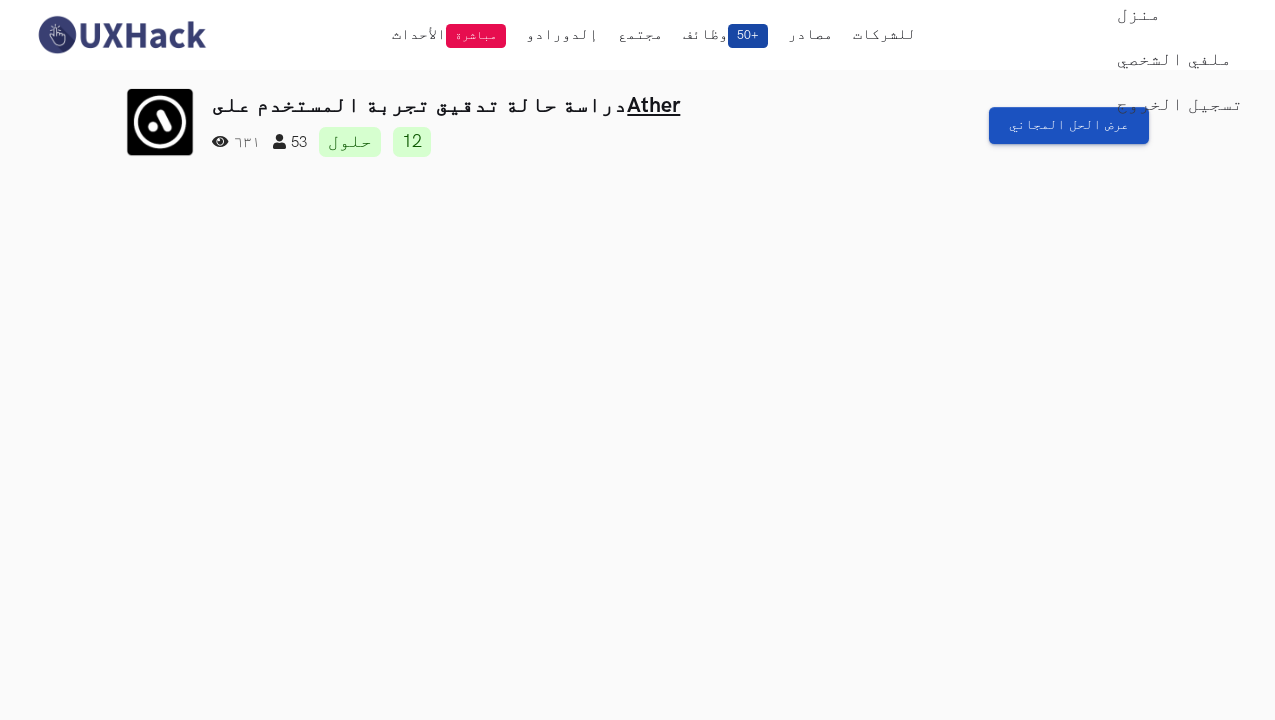 click on "عرض الحل المجاني" at bounding box center (1069, 125) 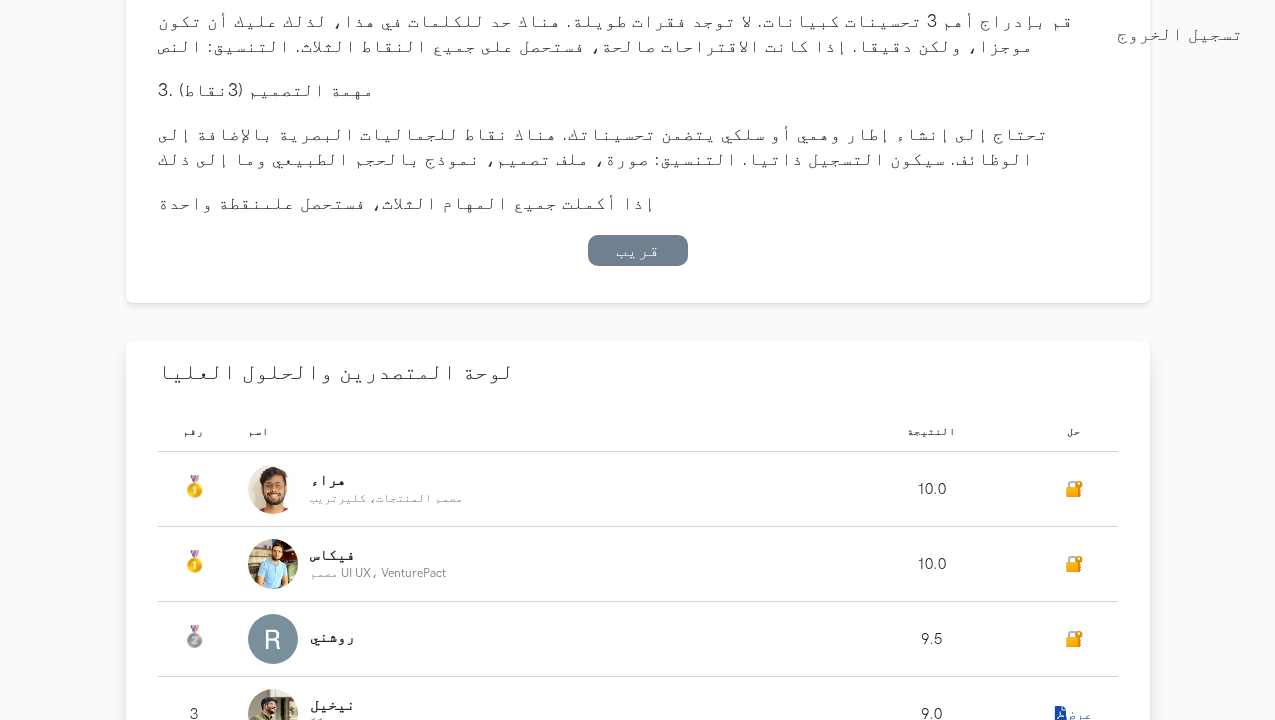 scroll, scrollTop: 1925, scrollLeft: 0, axis: vertical 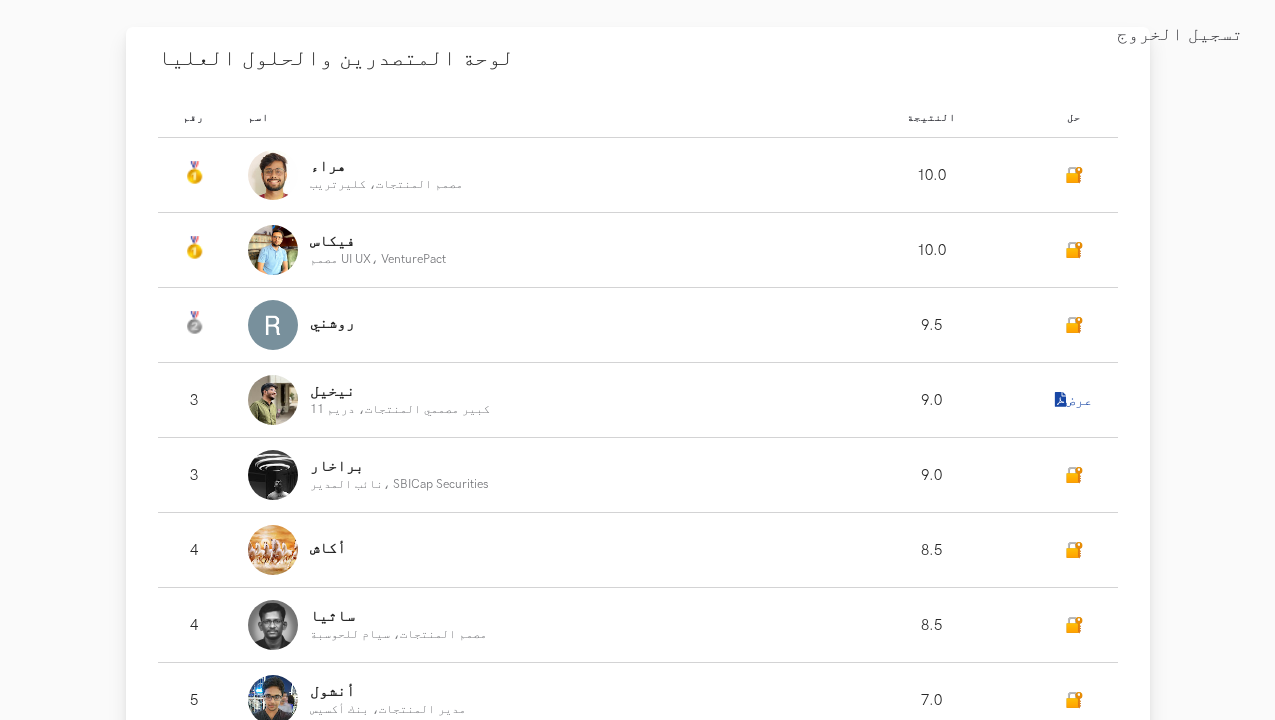 click on "عرض" at bounding box center (1074, 400) 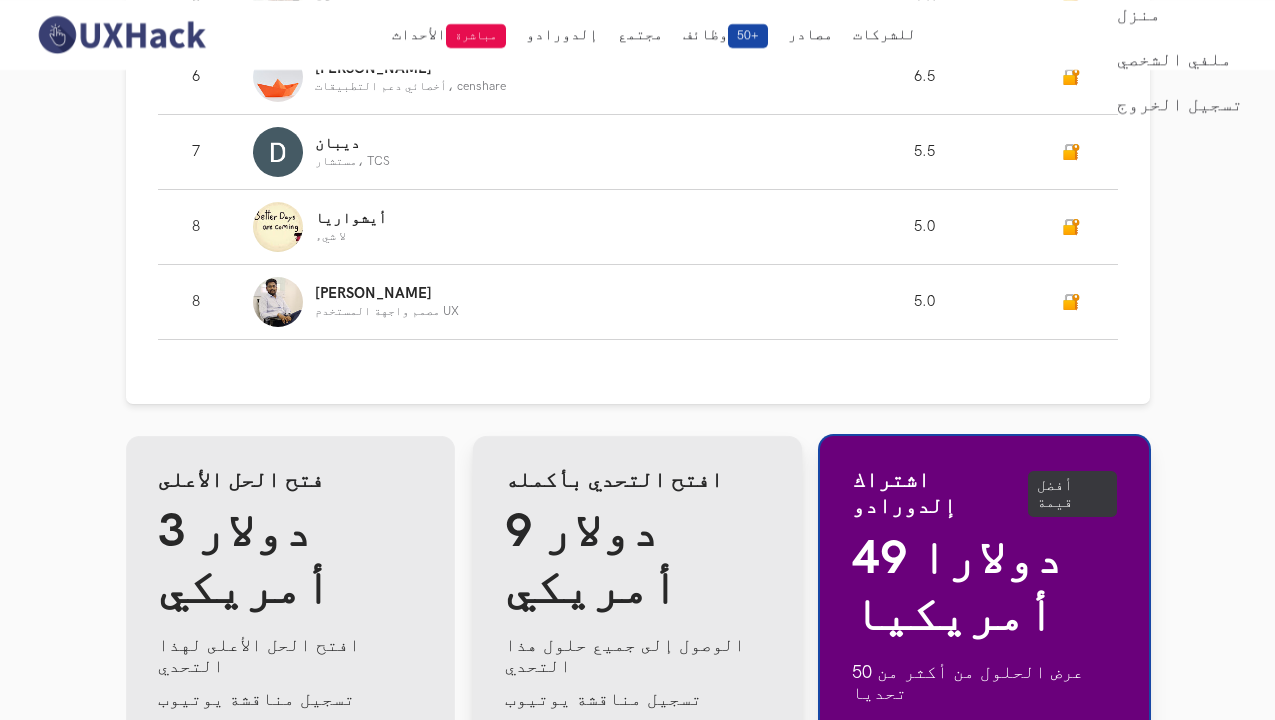 scroll, scrollTop: 5421, scrollLeft: 0, axis: vertical 